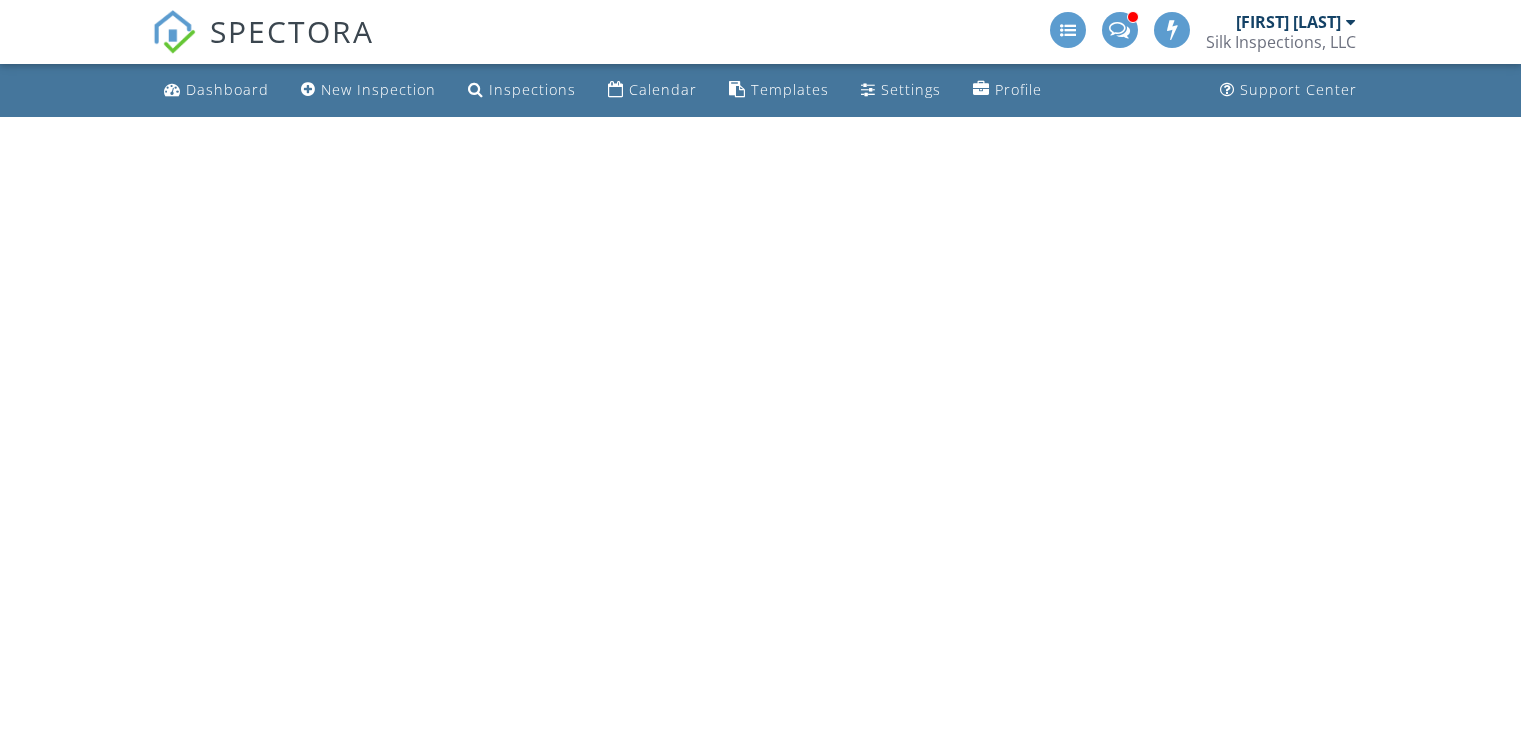 scroll, scrollTop: 0, scrollLeft: 0, axis: both 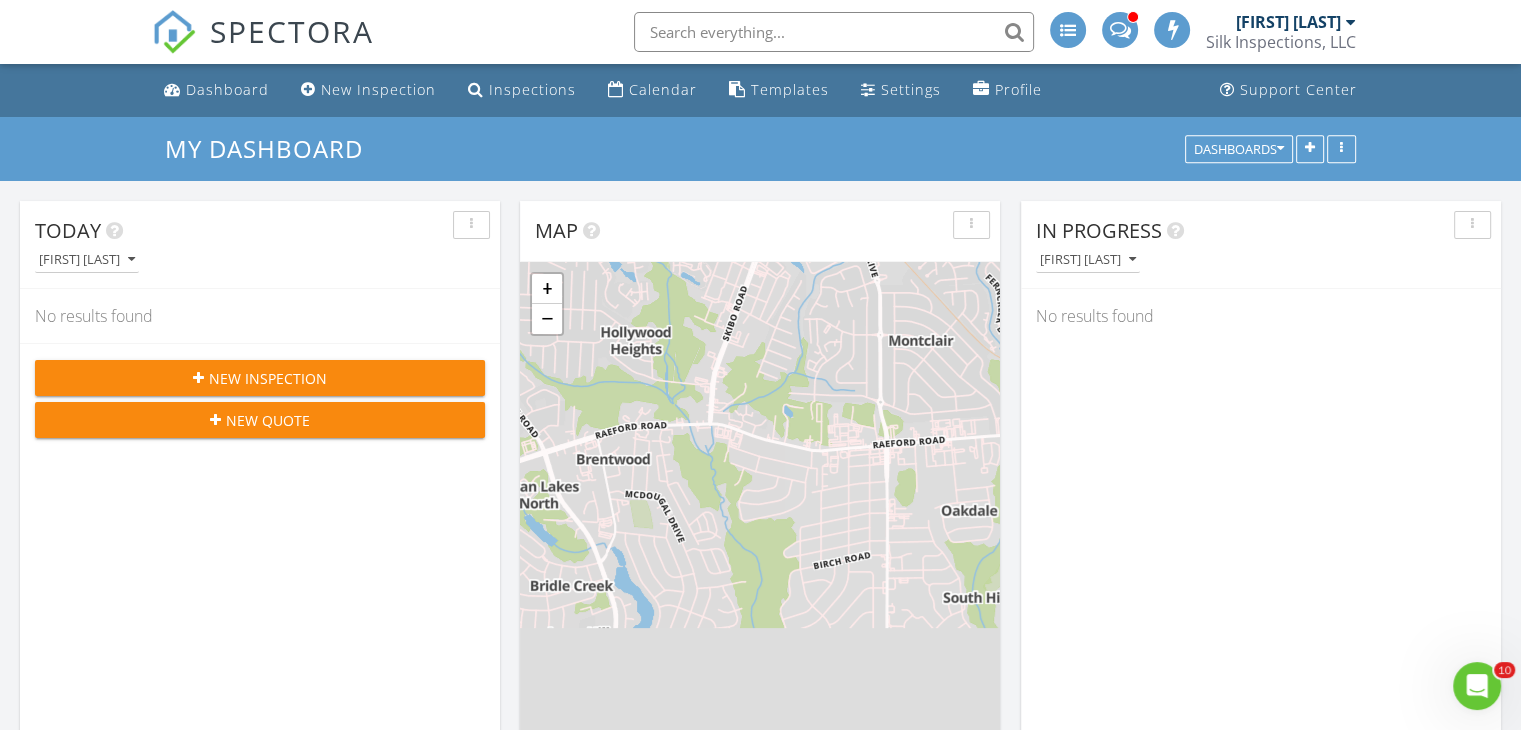 click at bounding box center [1119, 28] 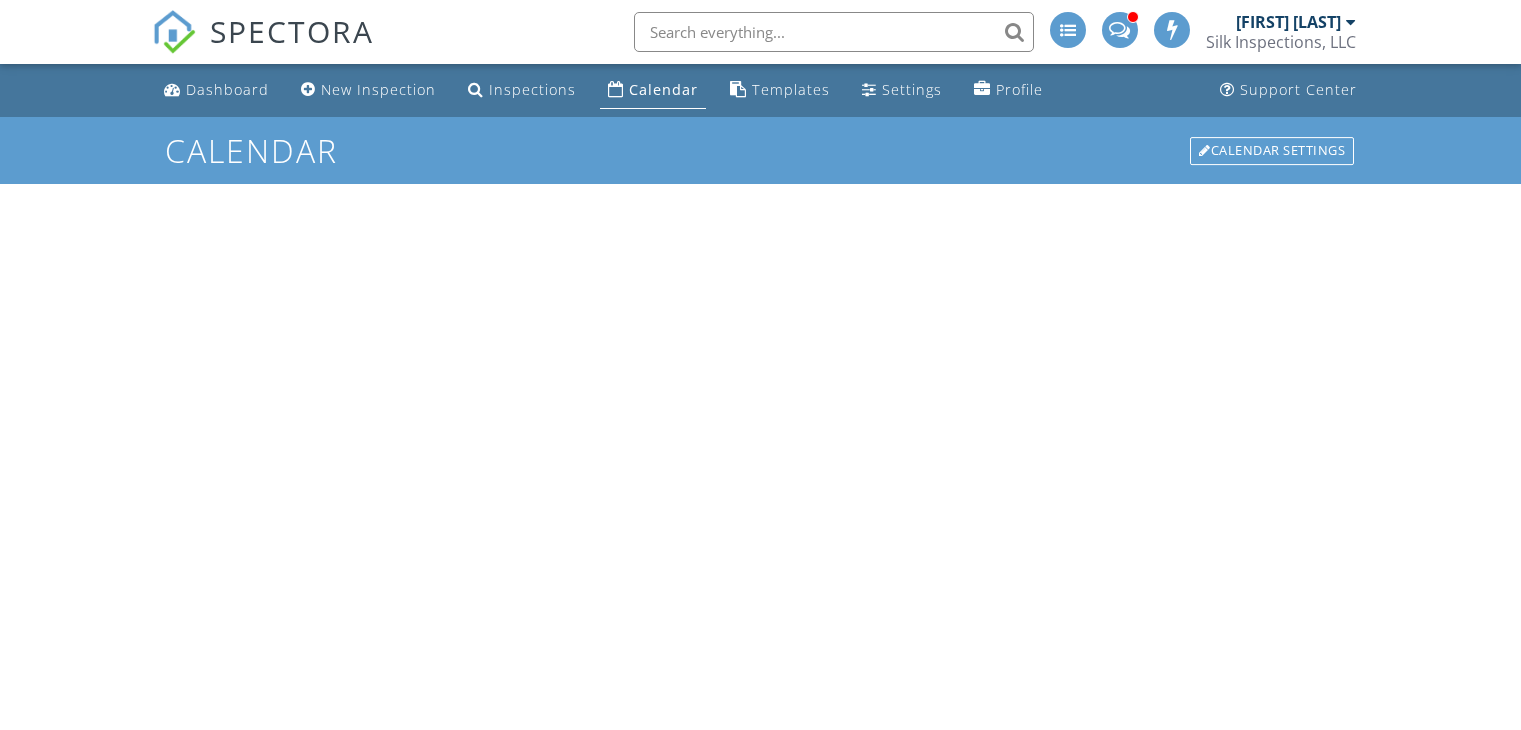 scroll, scrollTop: 0, scrollLeft: 0, axis: both 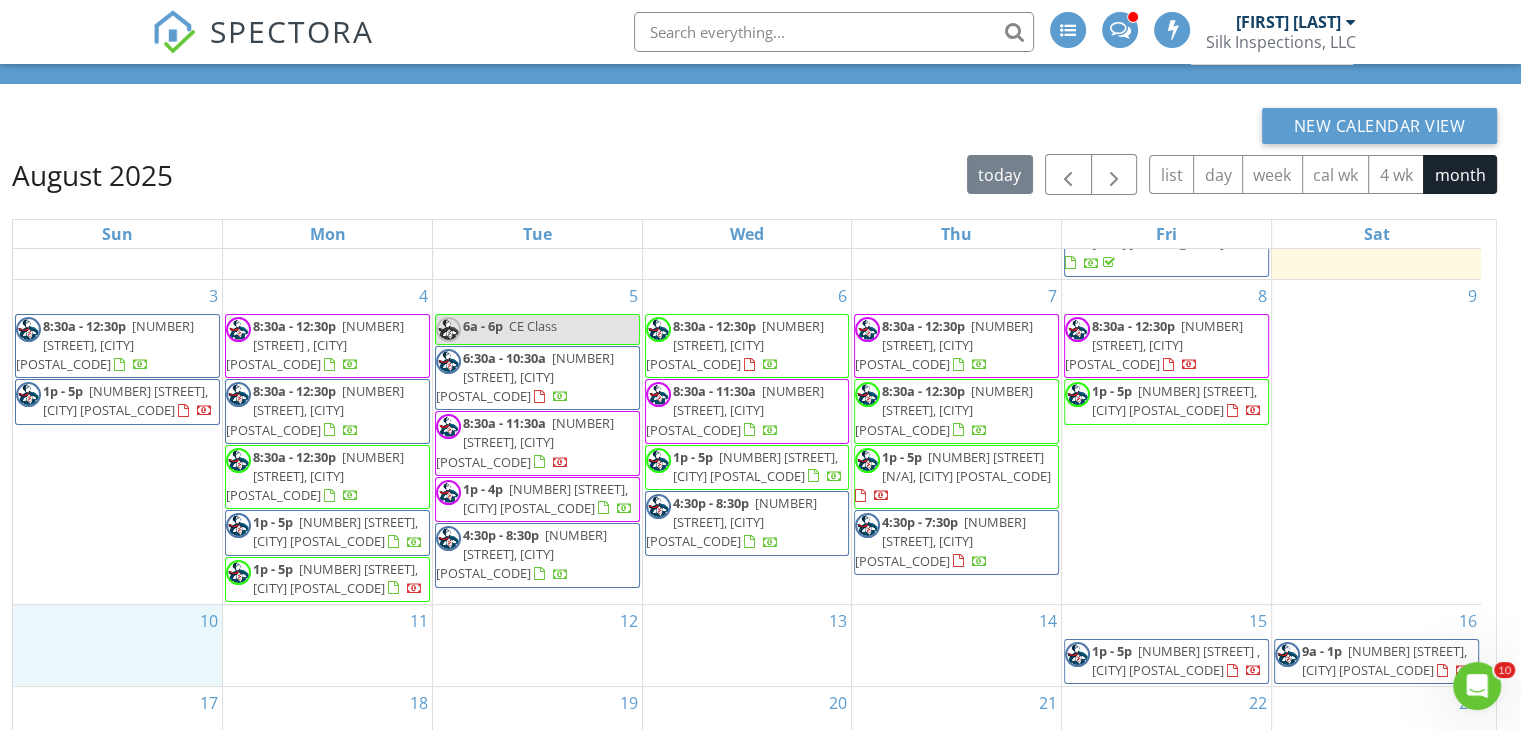 click at bounding box center [1119, 28] 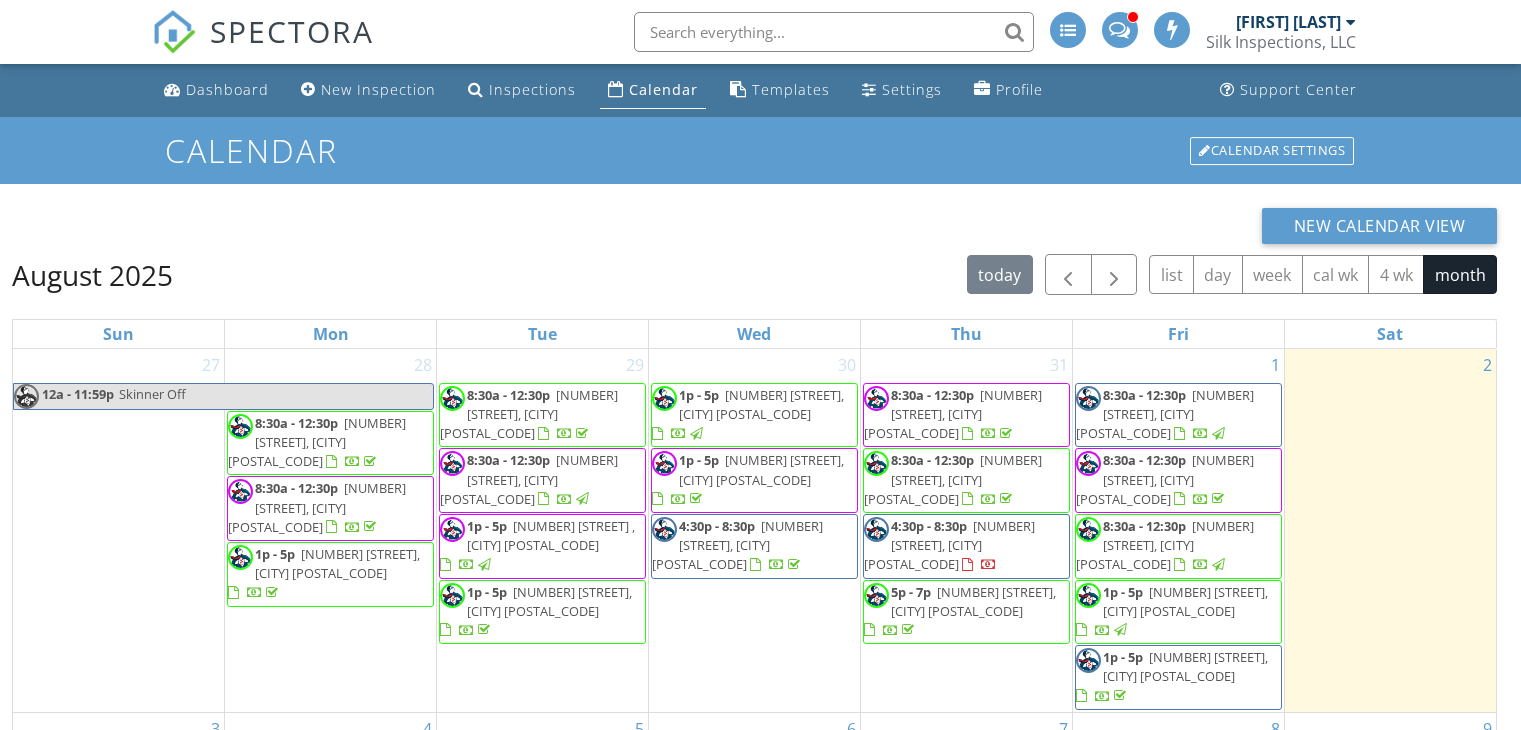 scroll, scrollTop: 0, scrollLeft: 0, axis: both 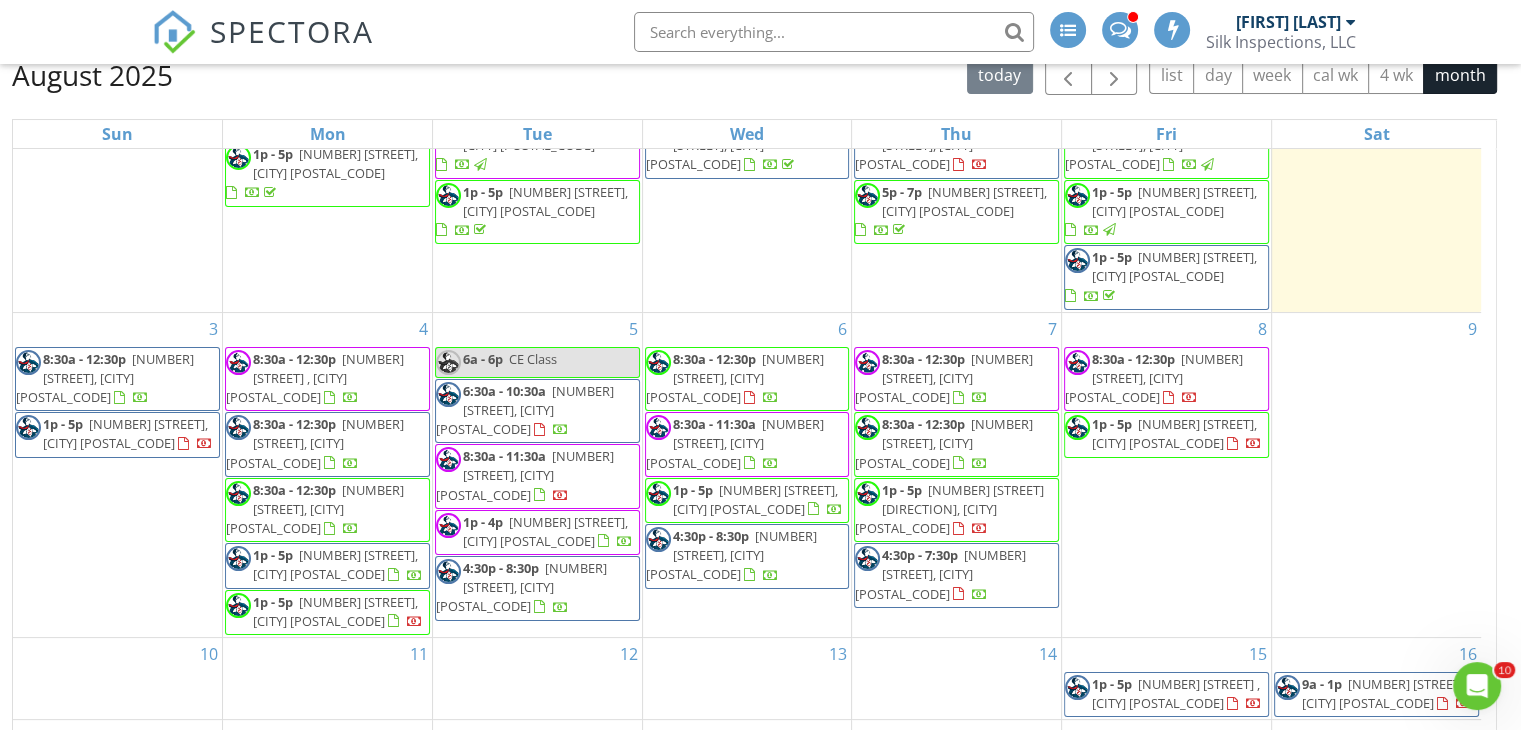 click on "1p - 5p" at bounding box center (273, 602) 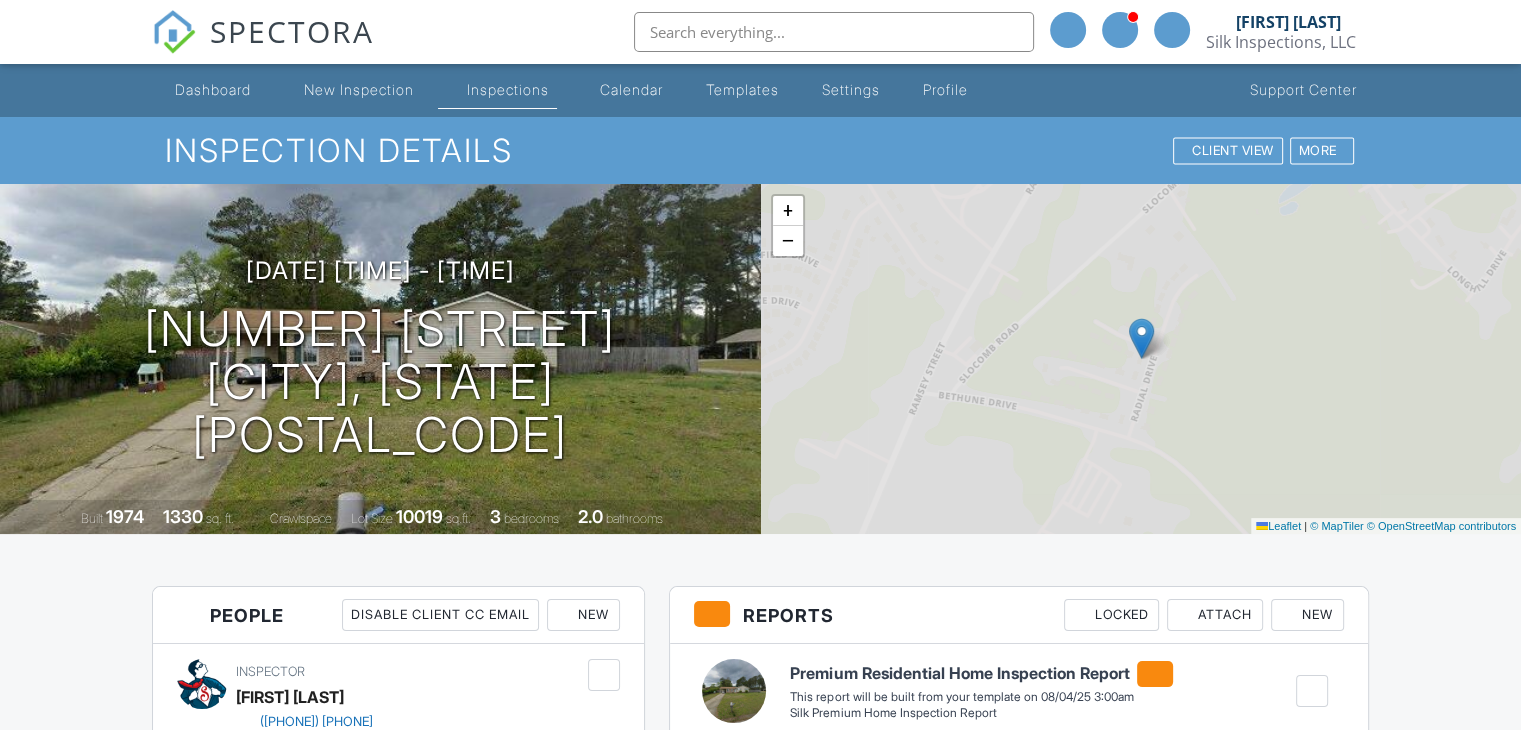scroll, scrollTop: 500, scrollLeft: 0, axis: vertical 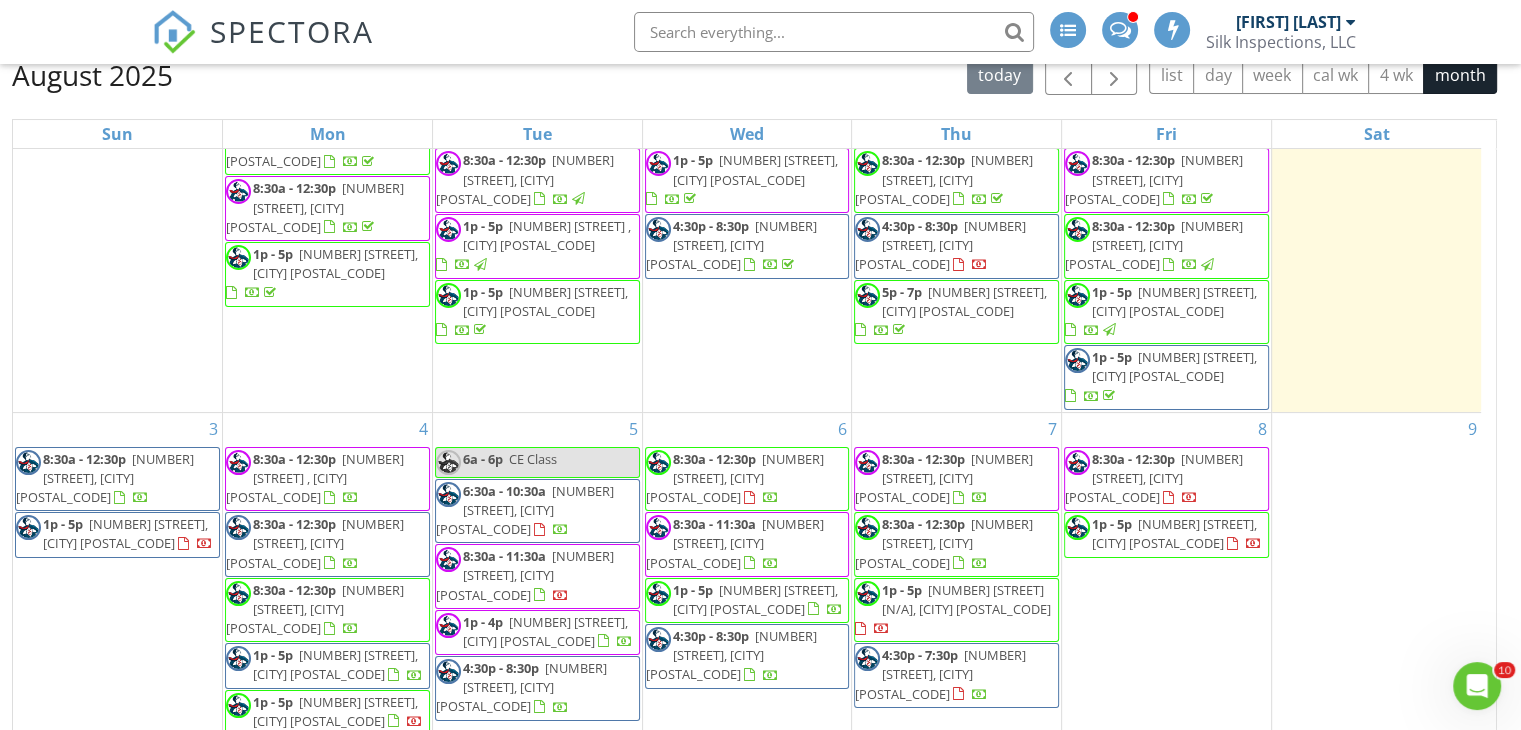 click on "[NUMBER] [STREET], [CITY] [POSTAL_CODE]" at bounding box center (315, 609) 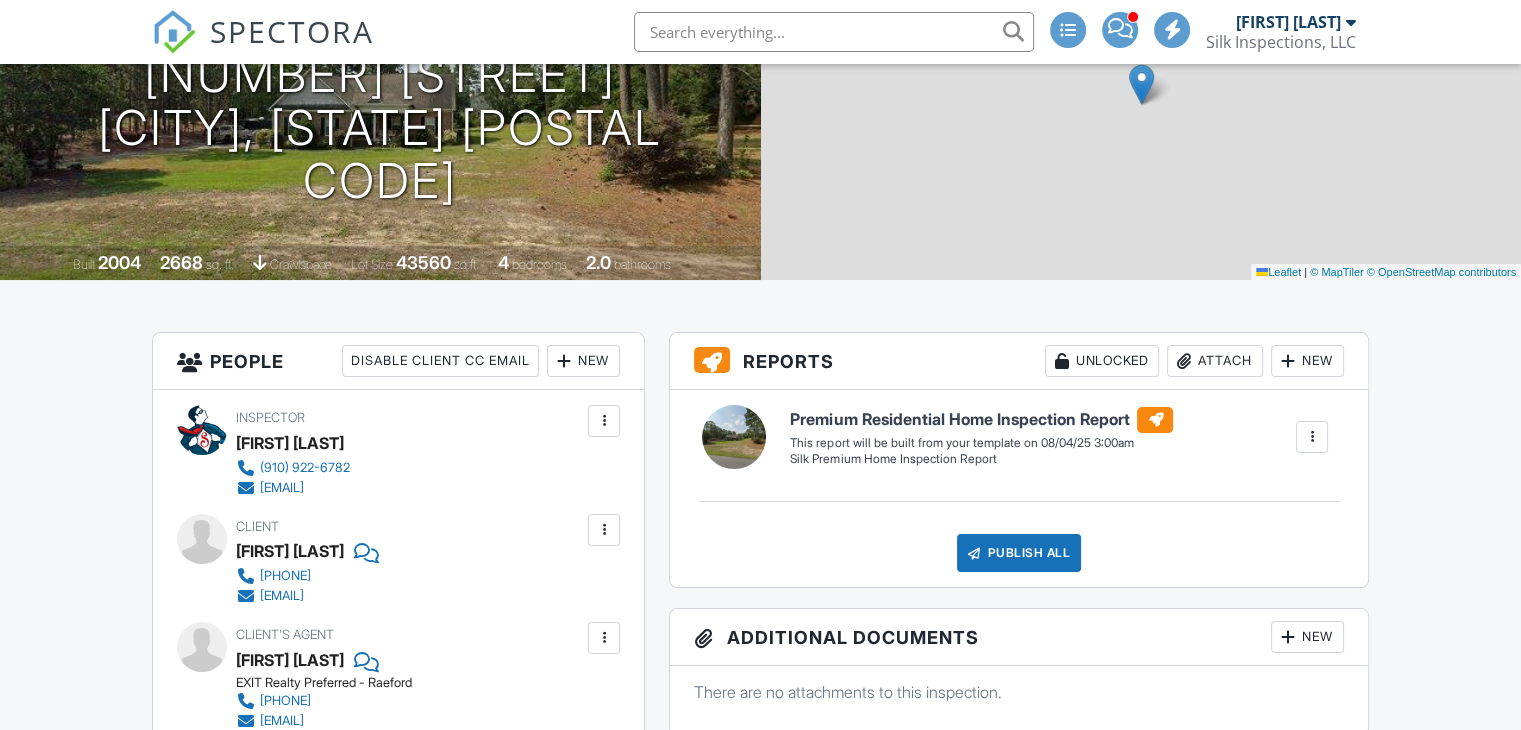 scroll, scrollTop: 700, scrollLeft: 0, axis: vertical 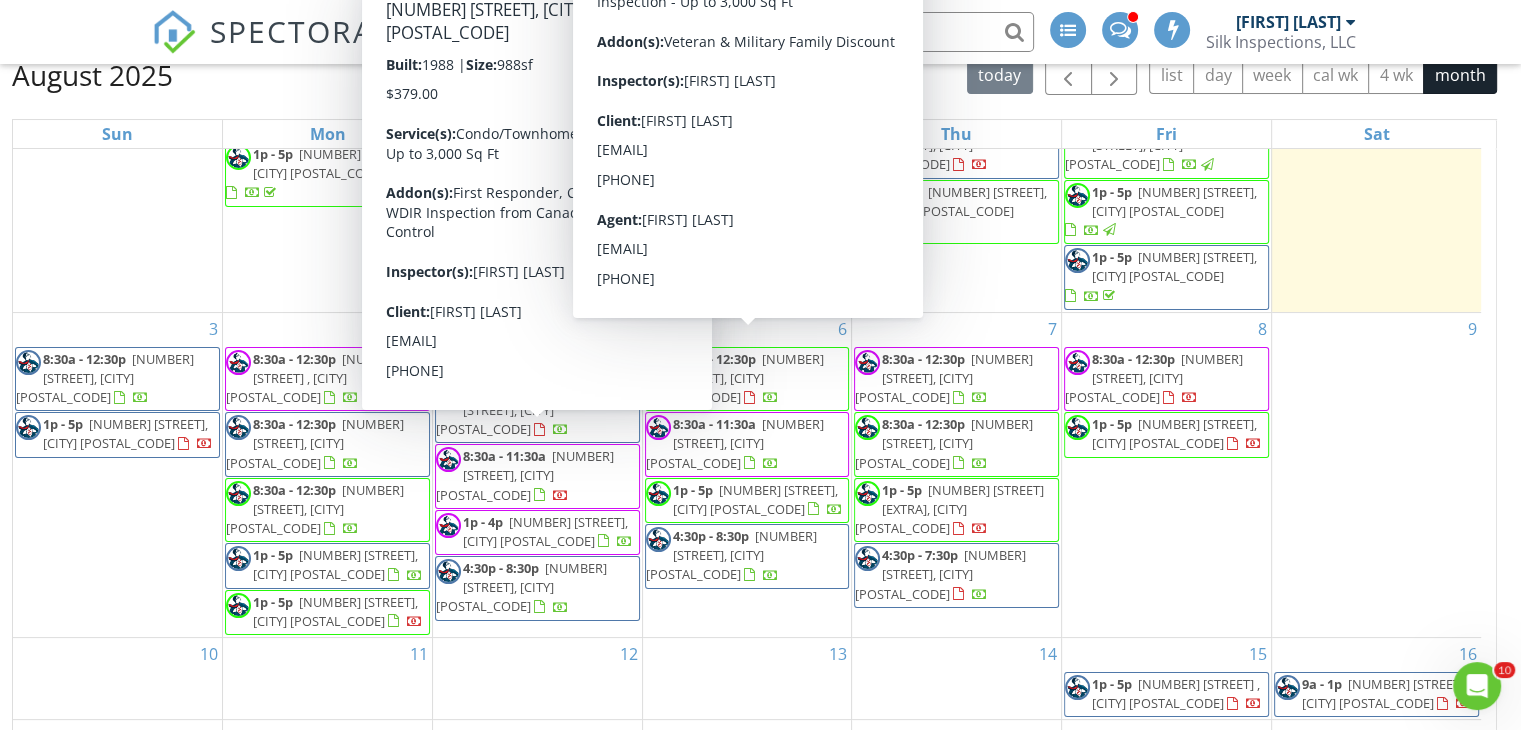 click on "[NUMBER] [STREET], [CITY] [POSTAL_CODE]" at bounding box center [735, 378] 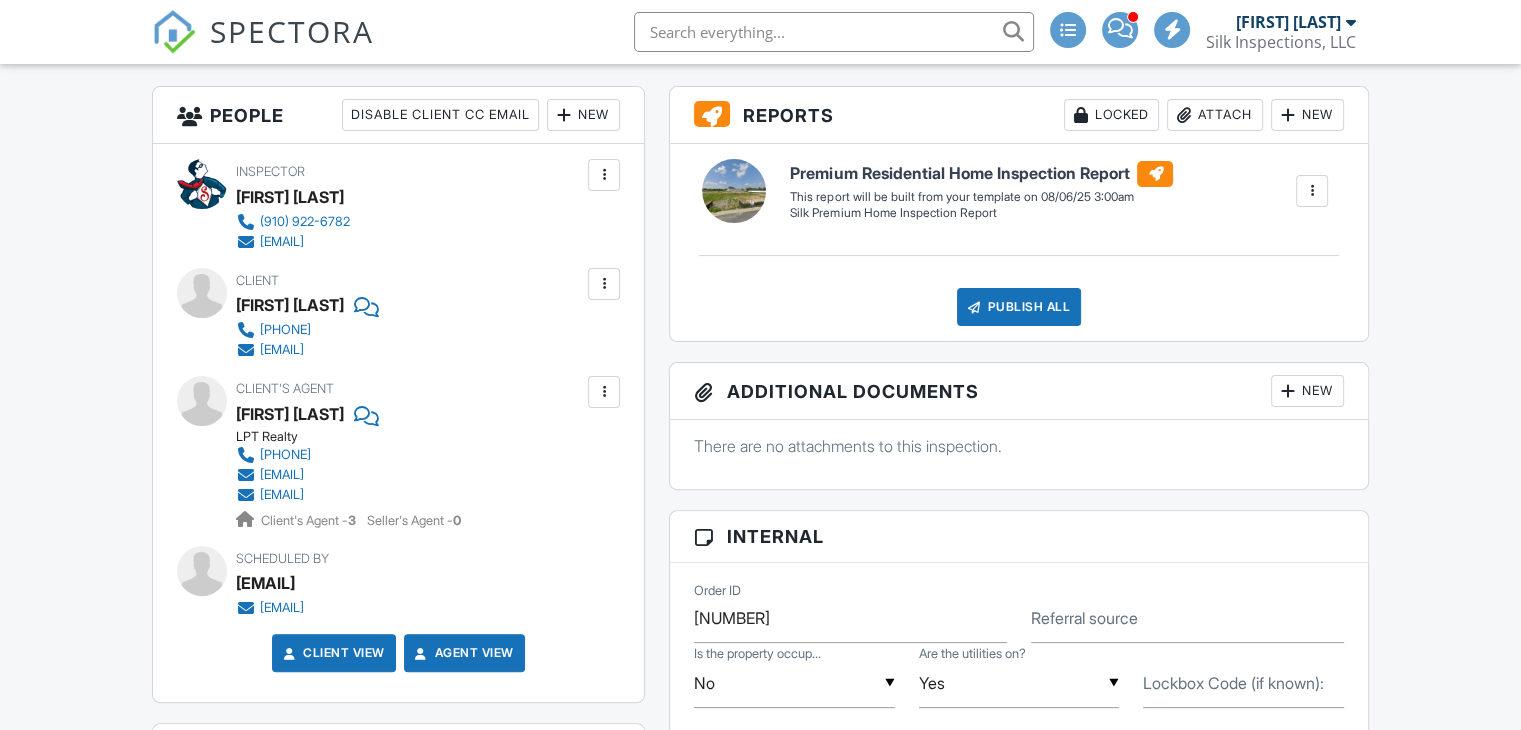 scroll, scrollTop: 500, scrollLeft: 0, axis: vertical 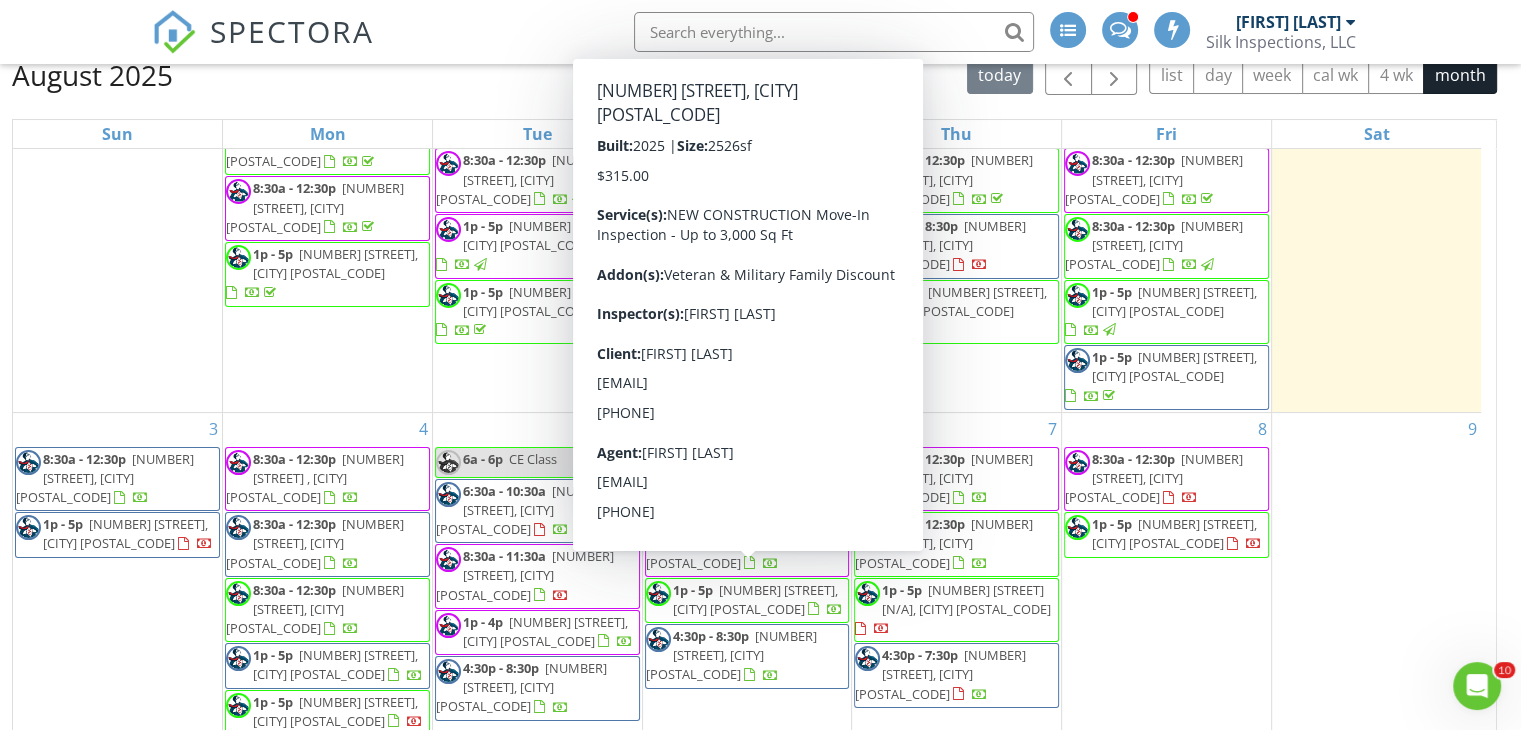 click on "1p - 5p
1001 Commodore Court, Fayetteville 28312" at bounding box center [747, 600] 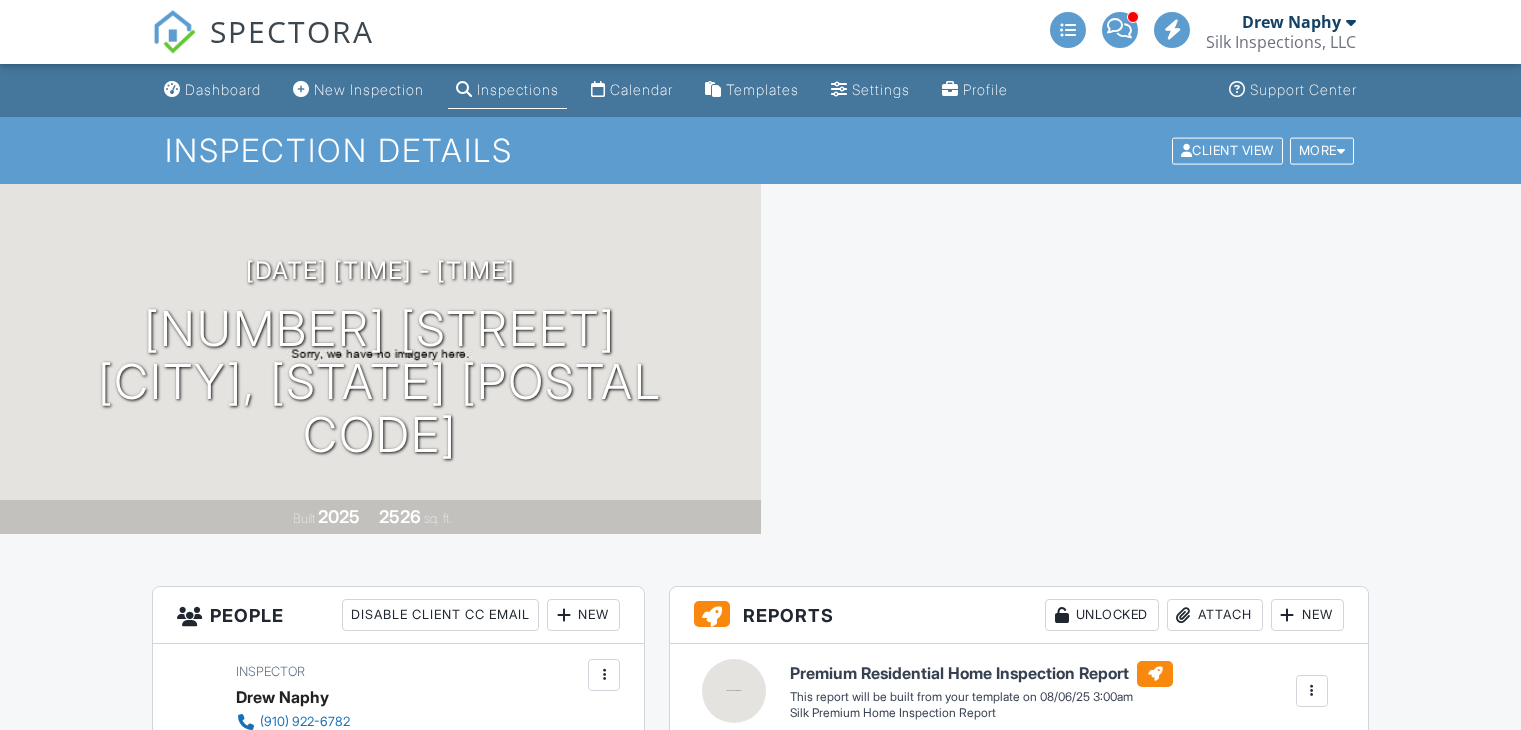 scroll, scrollTop: 0, scrollLeft: 0, axis: both 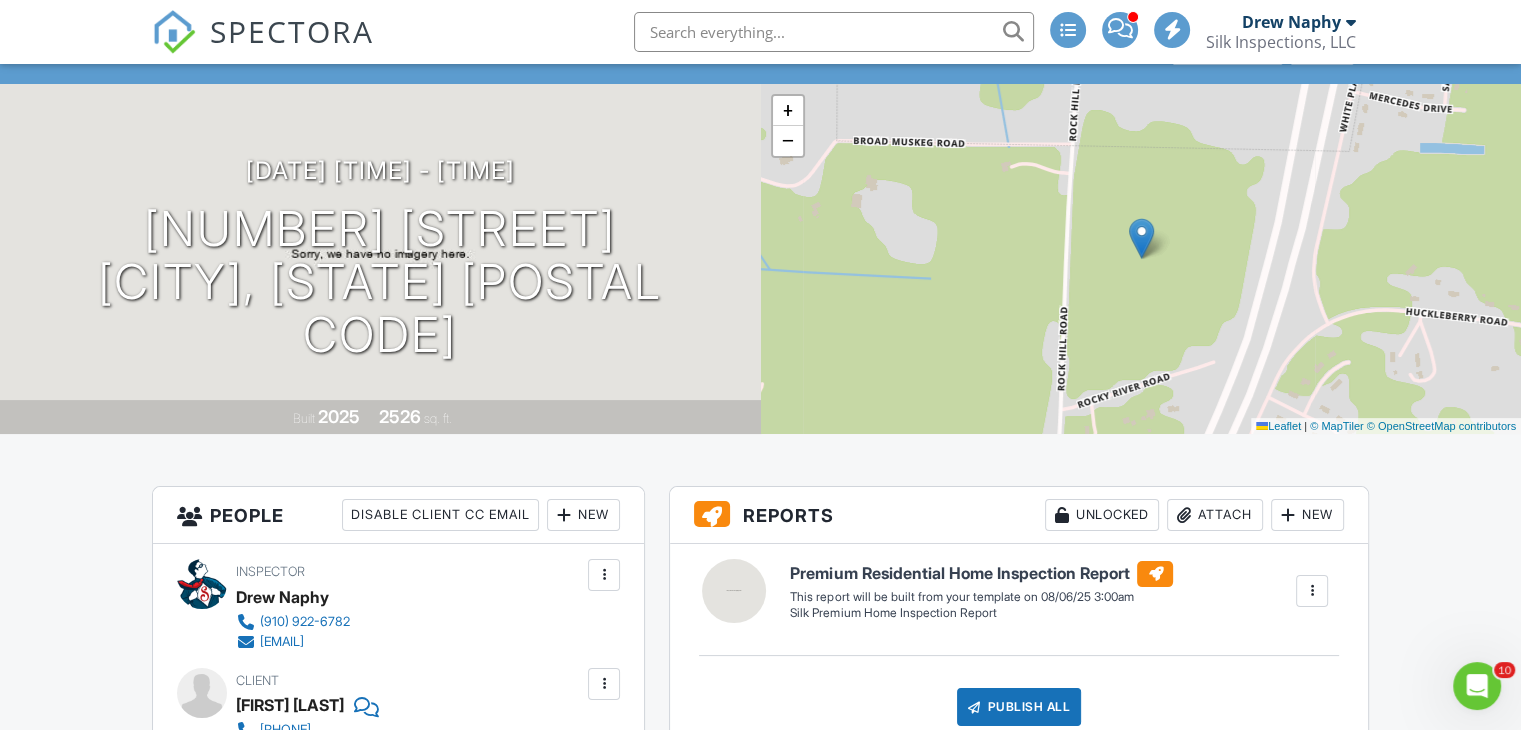 click at bounding box center [564, 515] 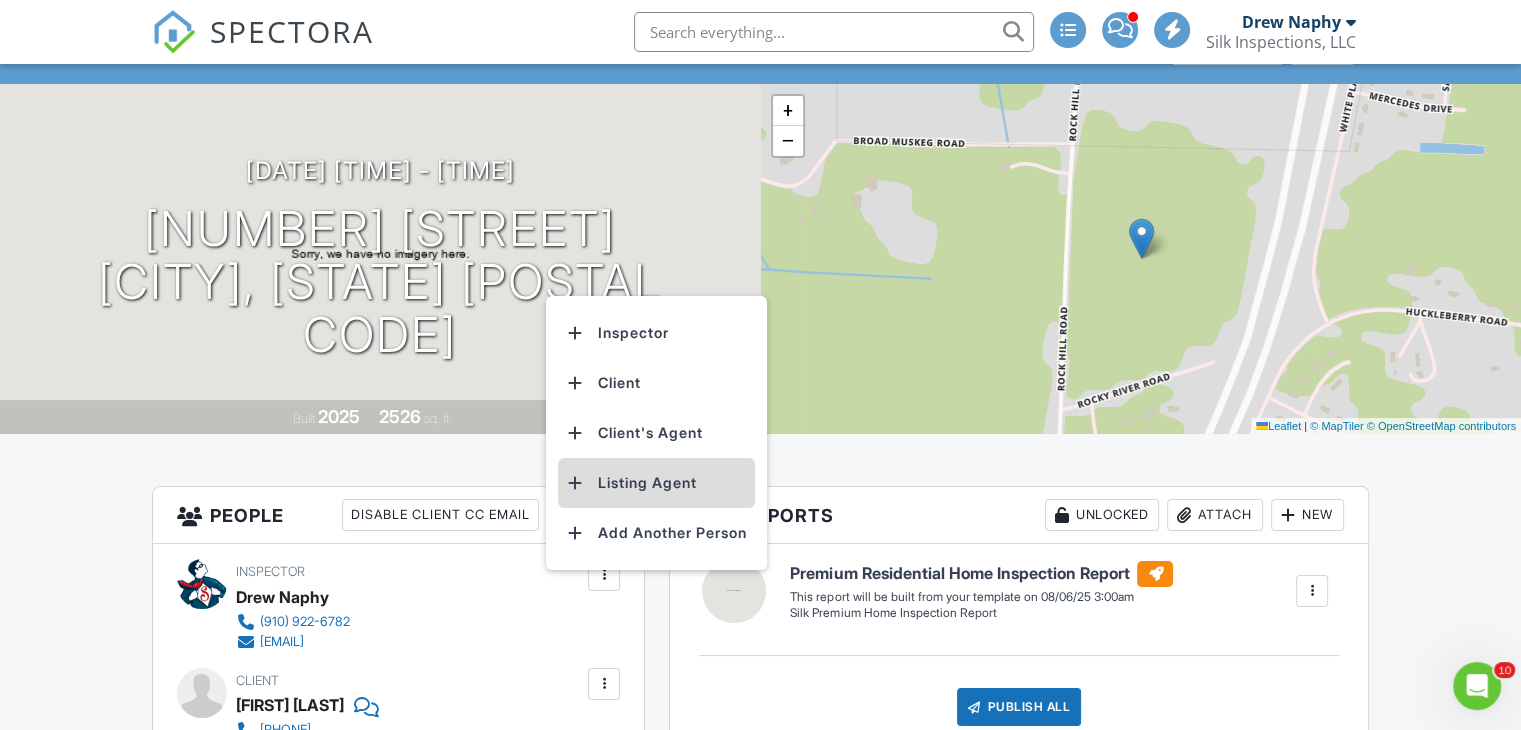 click on "Listing Agent" at bounding box center [656, 483] 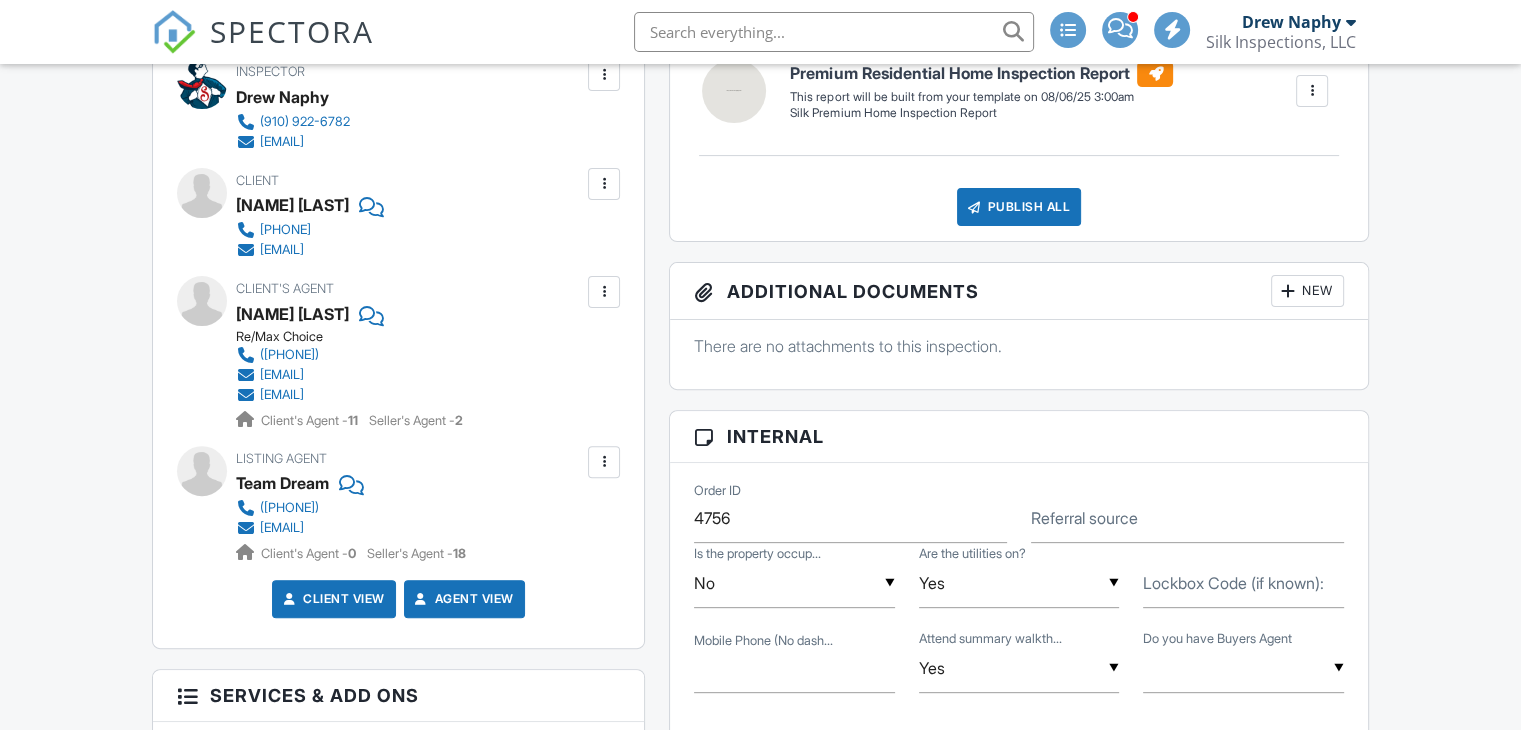 scroll, scrollTop: 600, scrollLeft: 0, axis: vertical 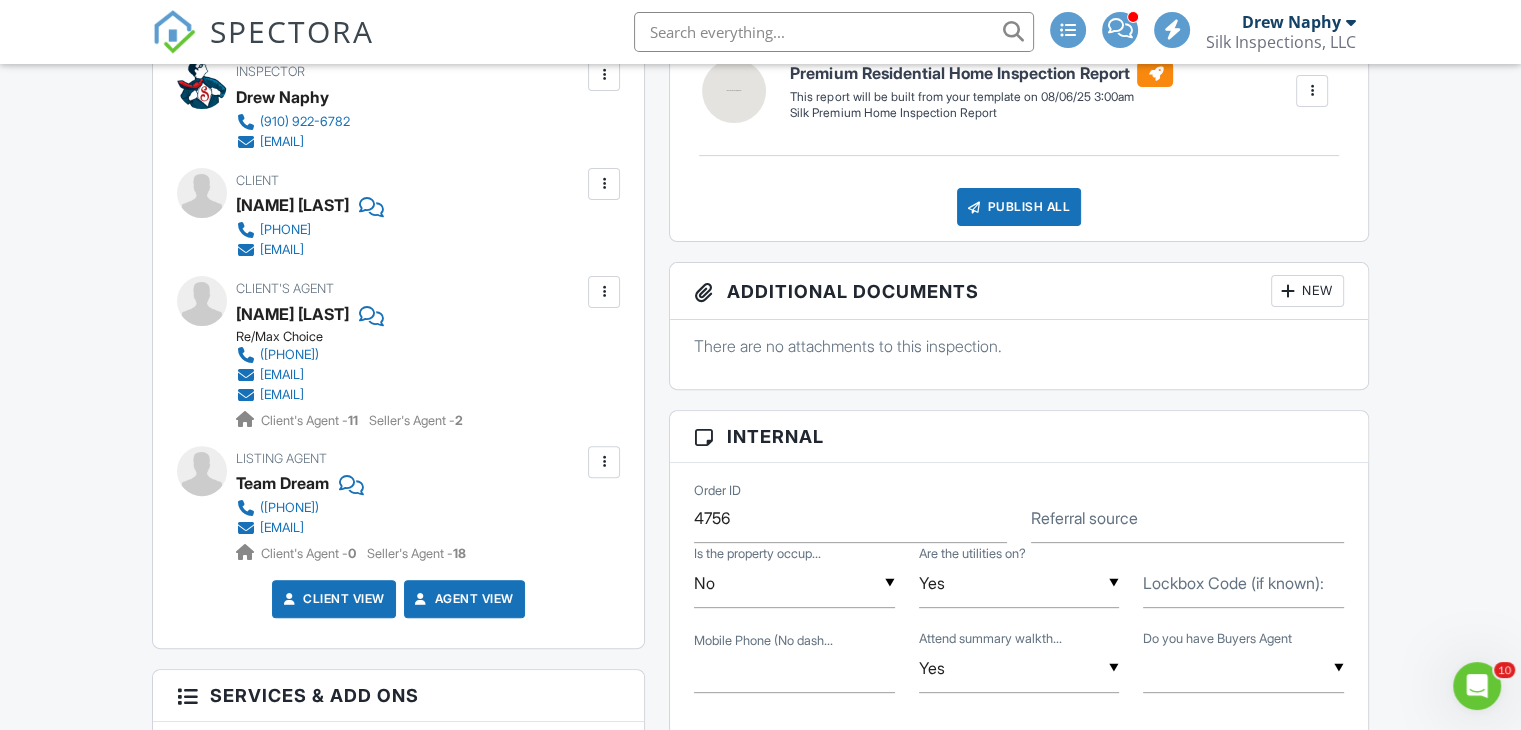click on "Lockbox Code (if known):" at bounding box center [1233, 583] 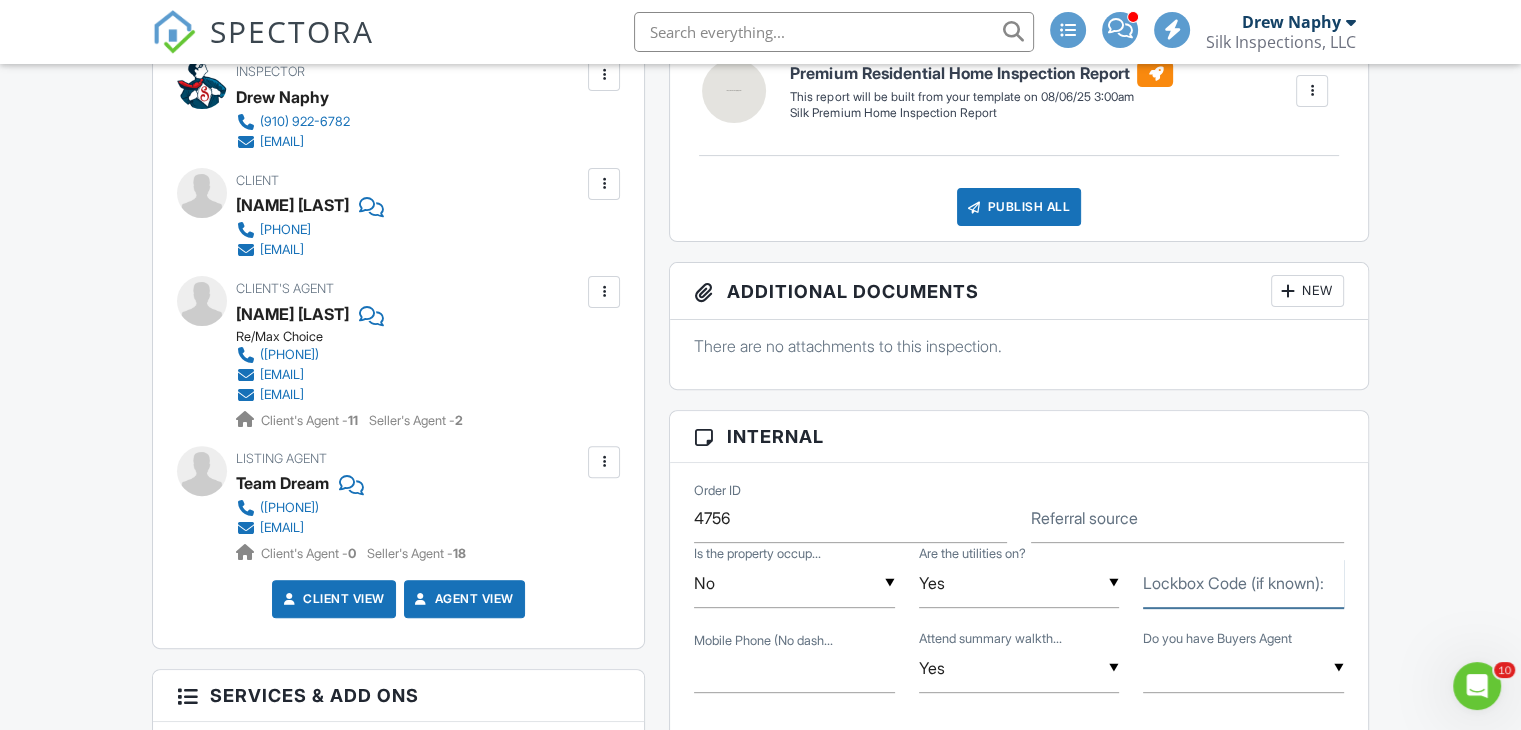 click on "Lockbox Code (if known):" at bounding box center [1243, 583] 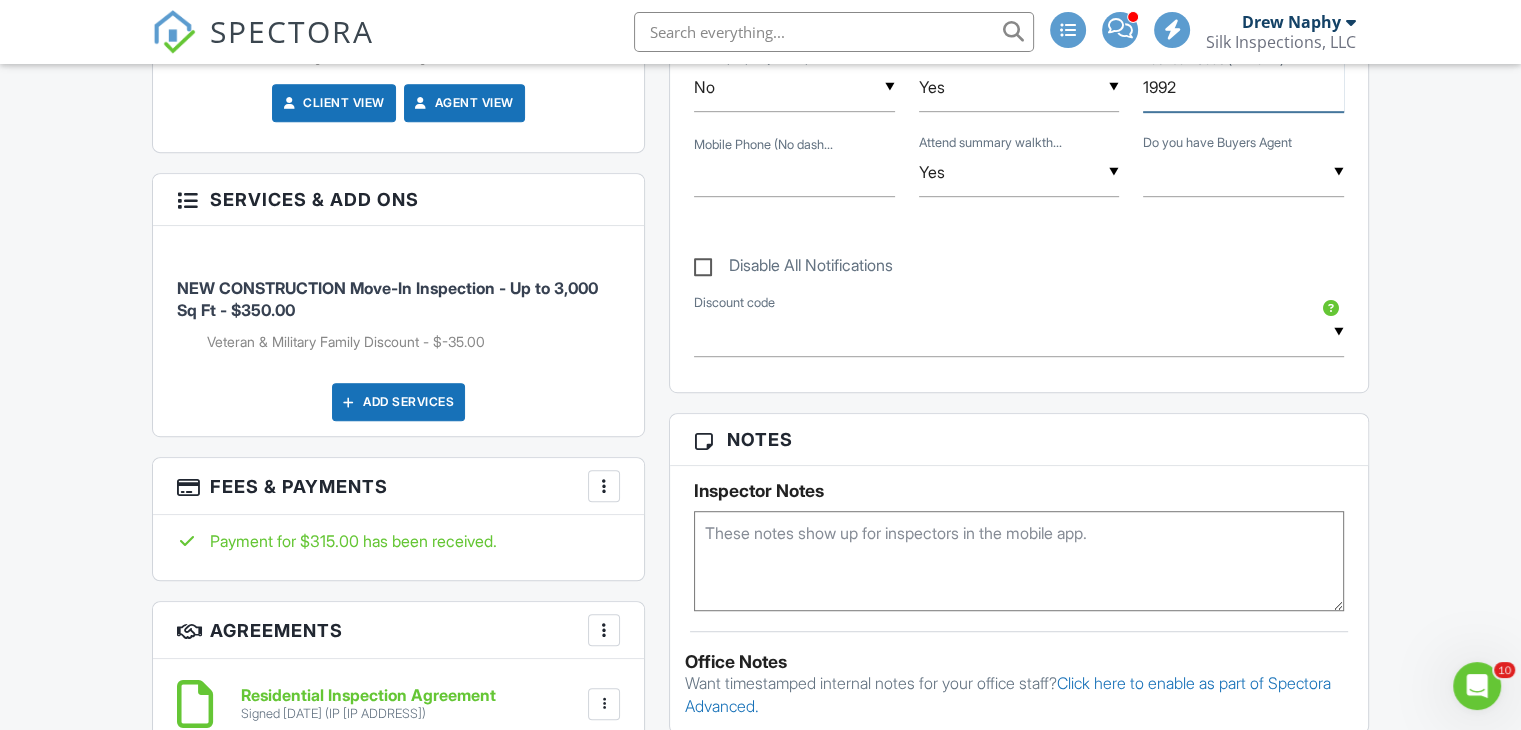 scroll, scrollTop: 1100, scrollLeft: 0, axis: vertical 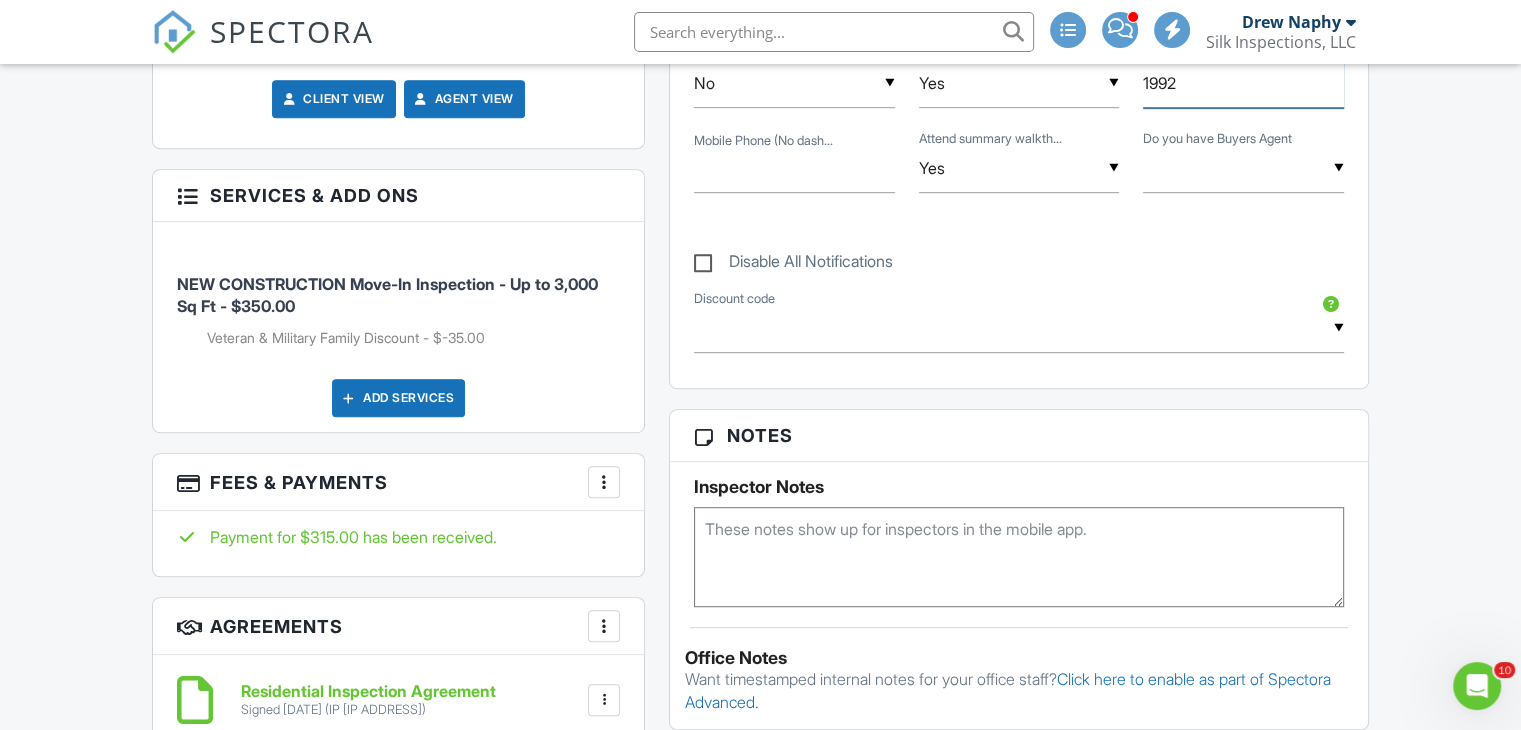 type on "1992" 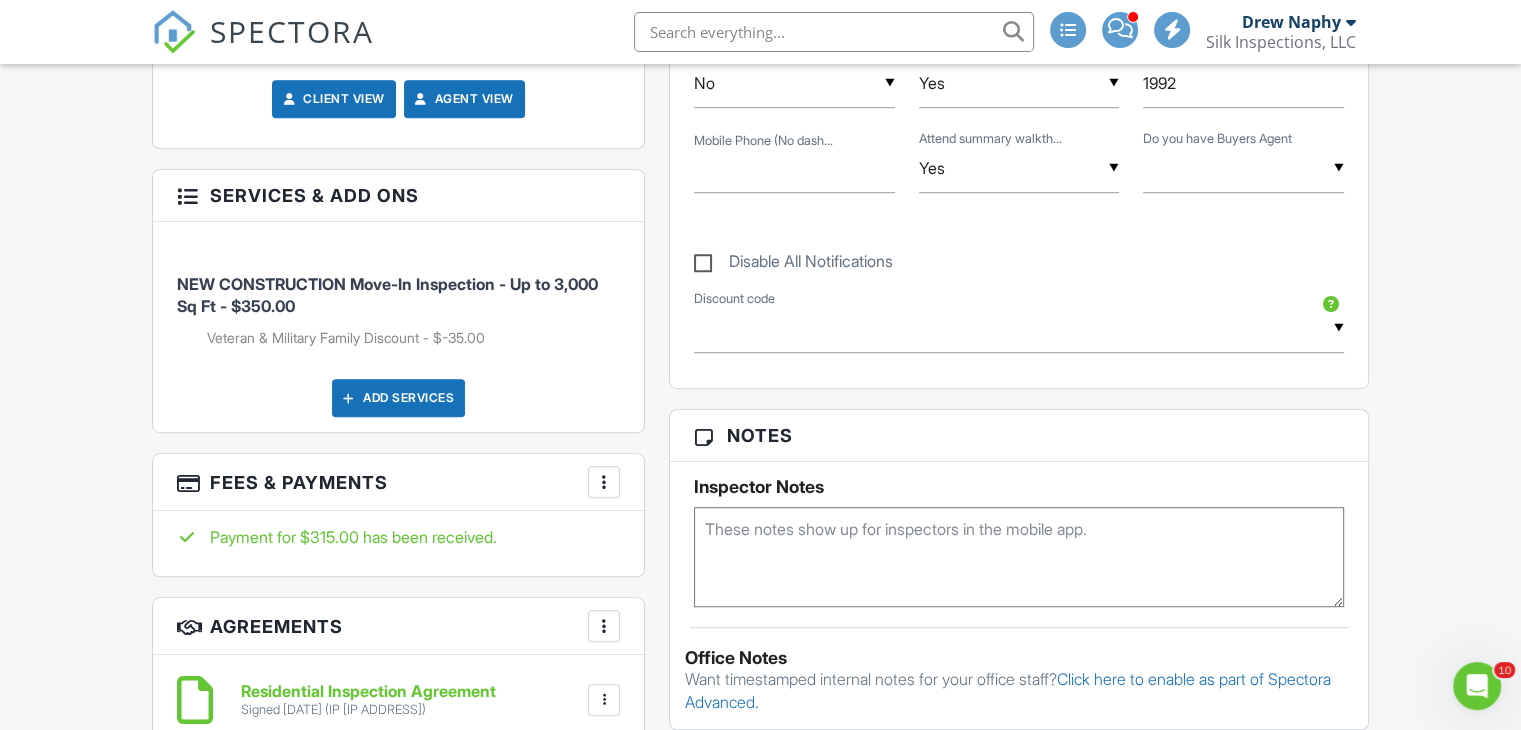 click at bounding box center (1019, 557) 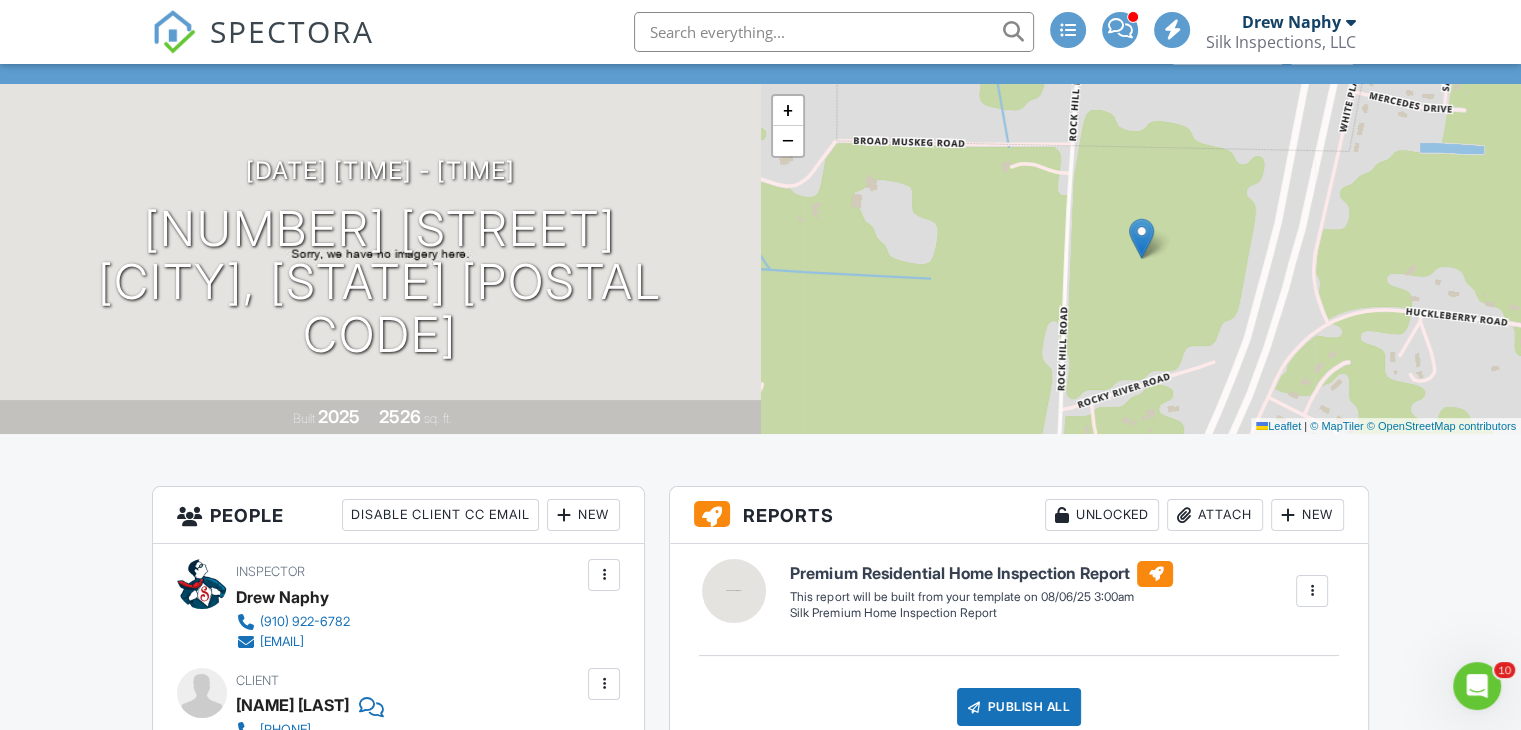 scroll, scrollTop: 0, scrollLeft: 0, axis: both 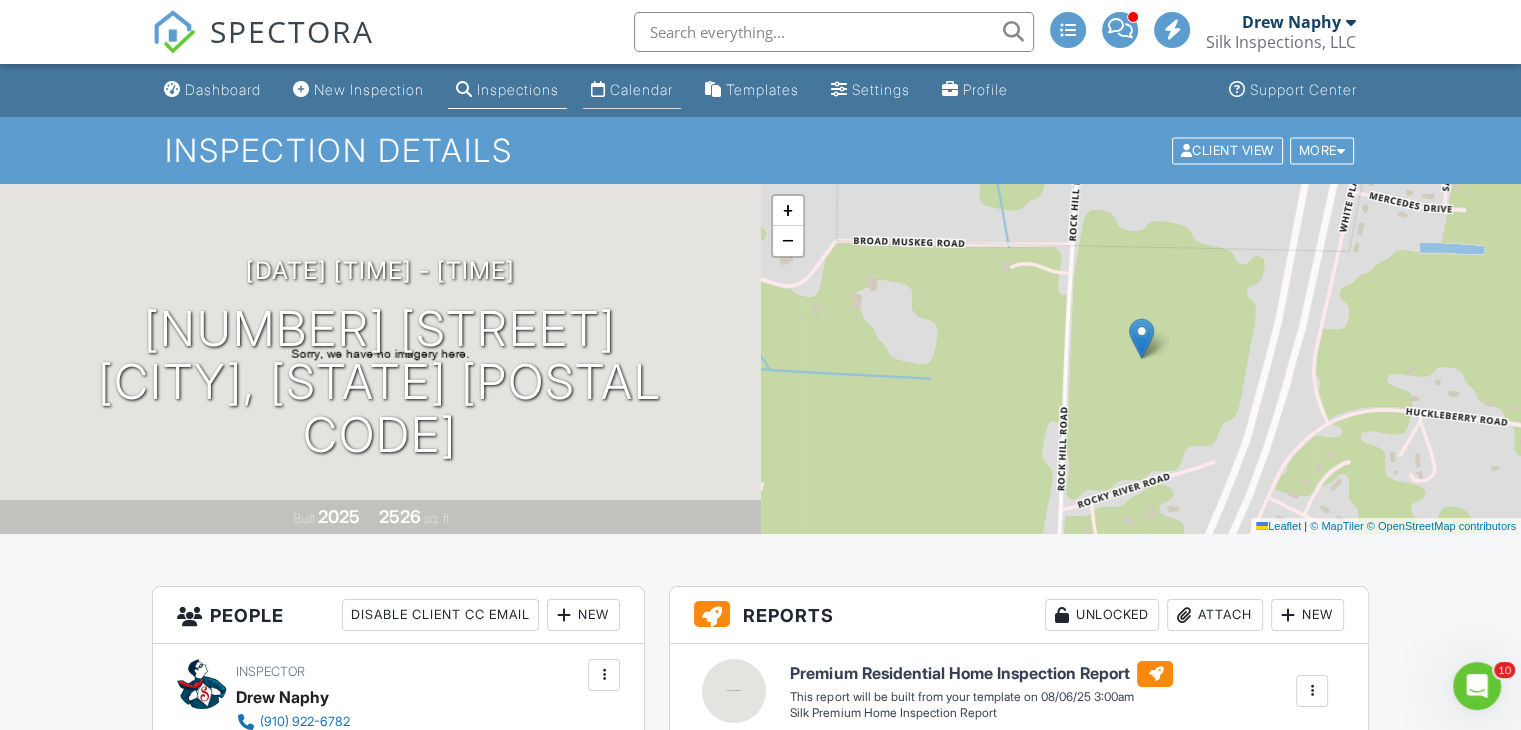 type on "LB 1992" 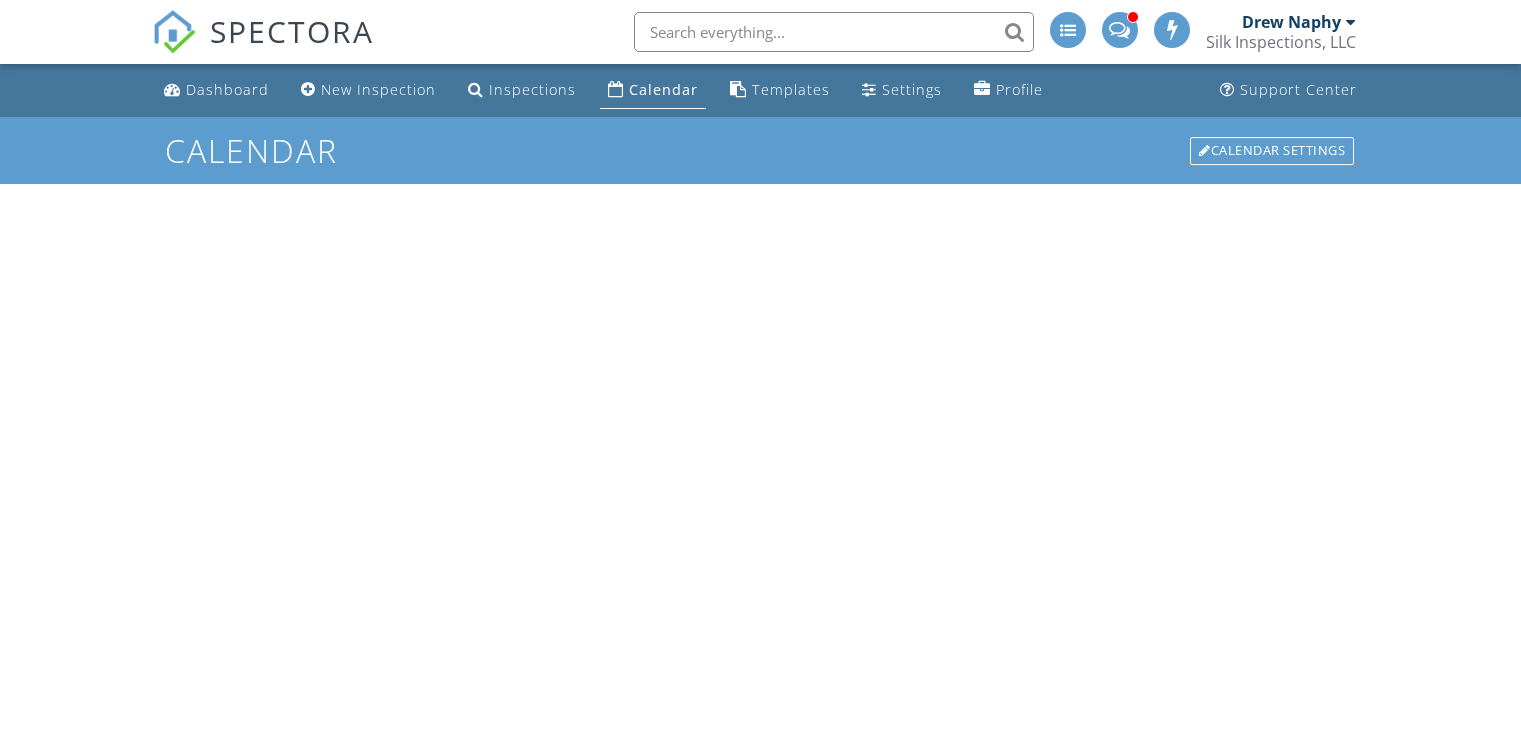 scroll, scrollTop: 0, scrollLeft: 0, axis: both 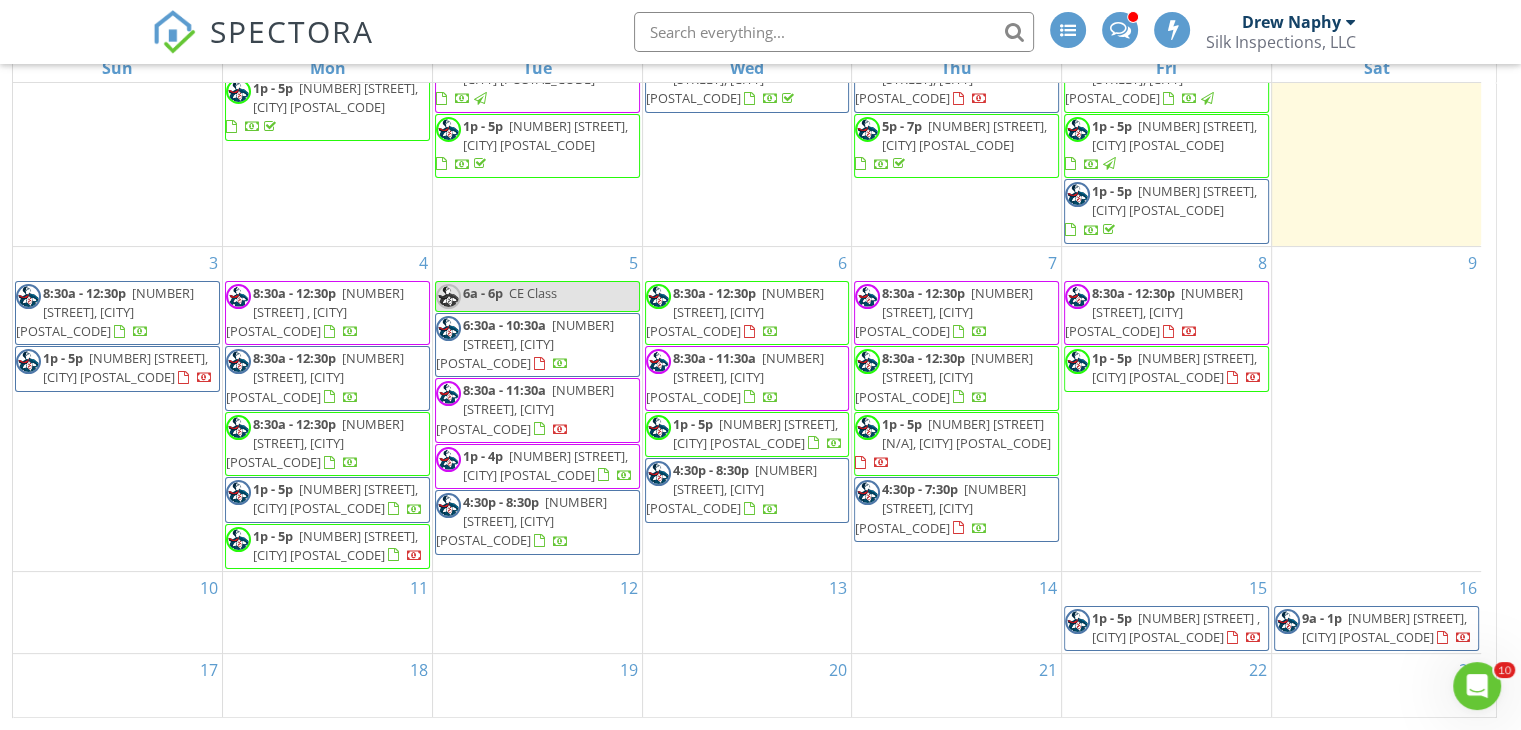 click on "4349 Bishamon St, Hope Mills 28348" at bounding box center (944, 377) 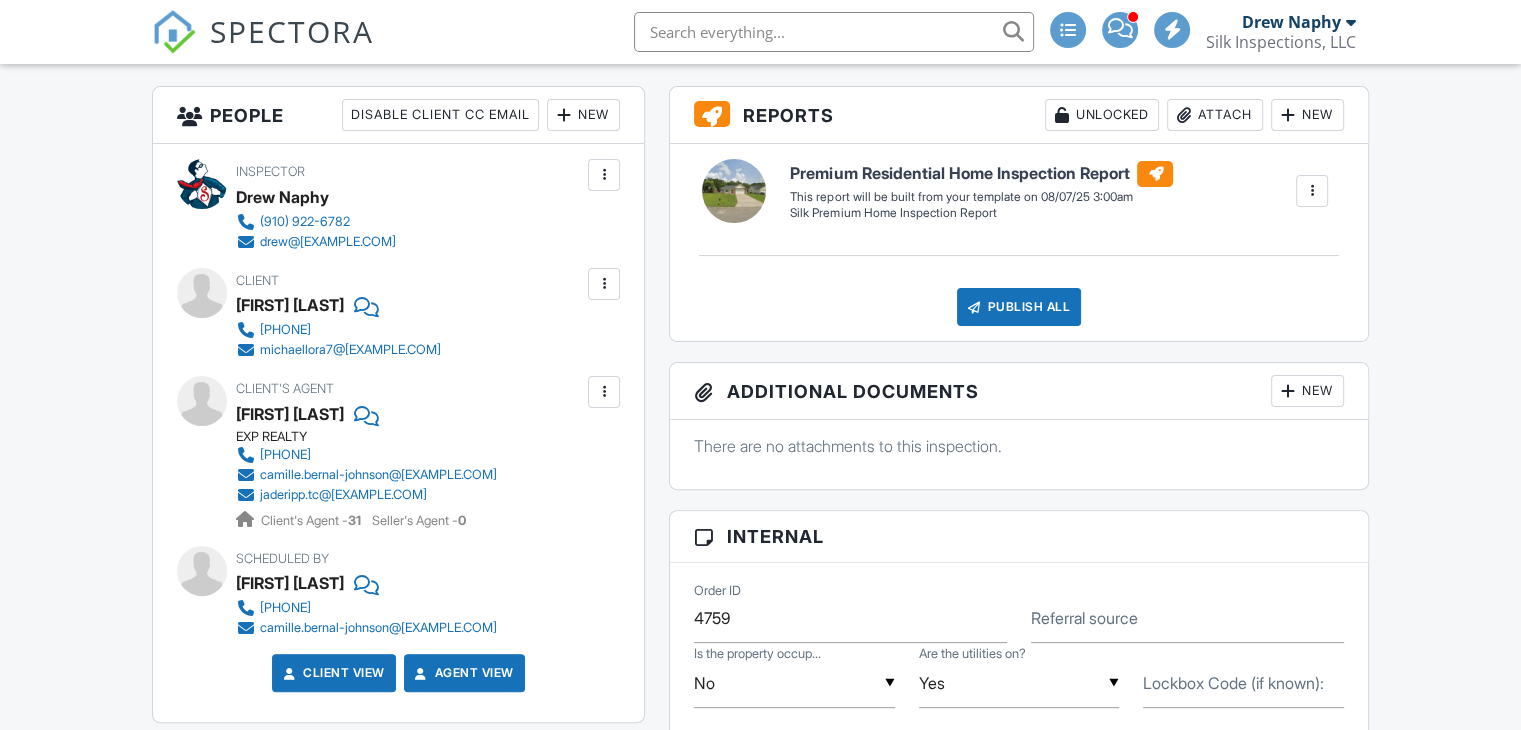 scroll, scrollTop: 500, scrollLeft: 0, axis: vertical 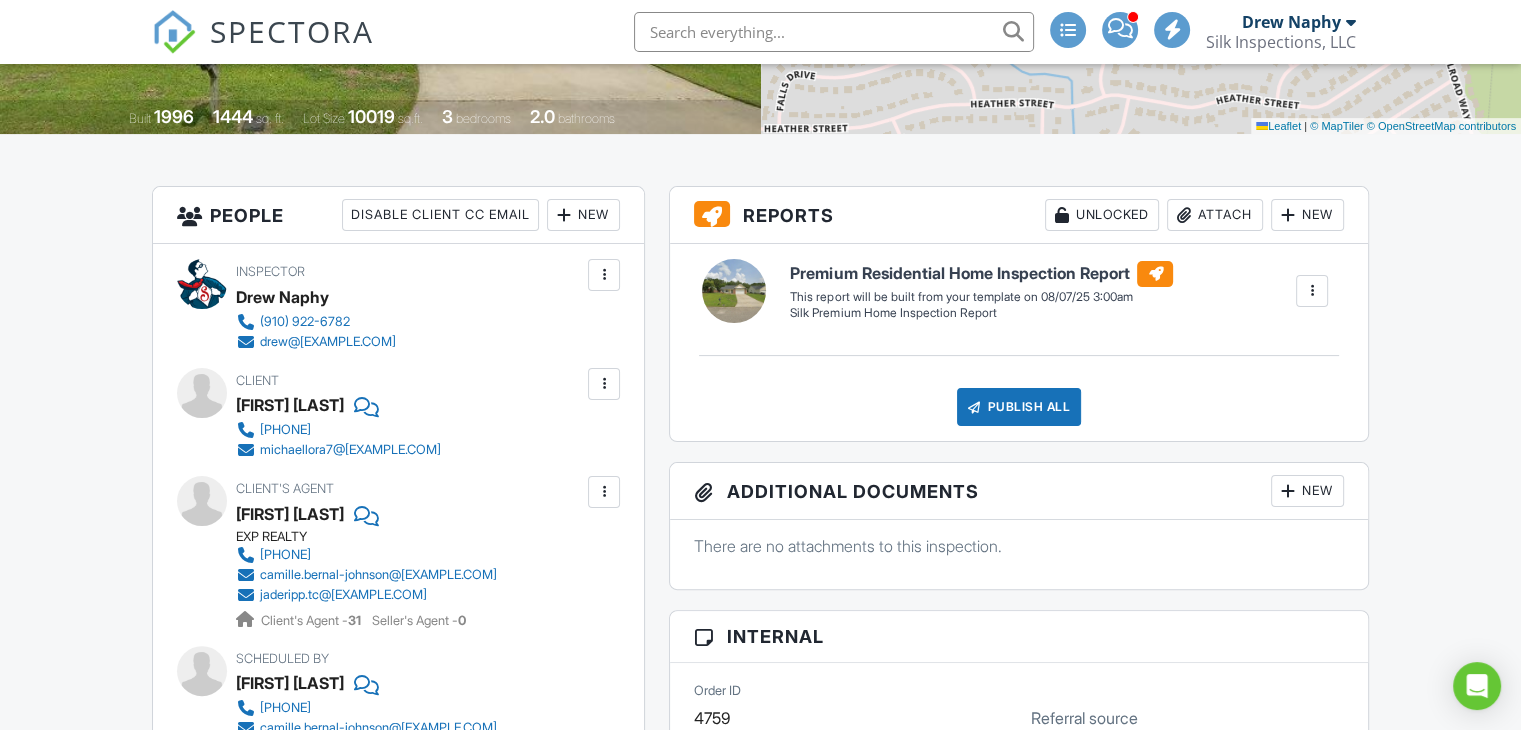 click on "New" at bounding box center [583, 215] 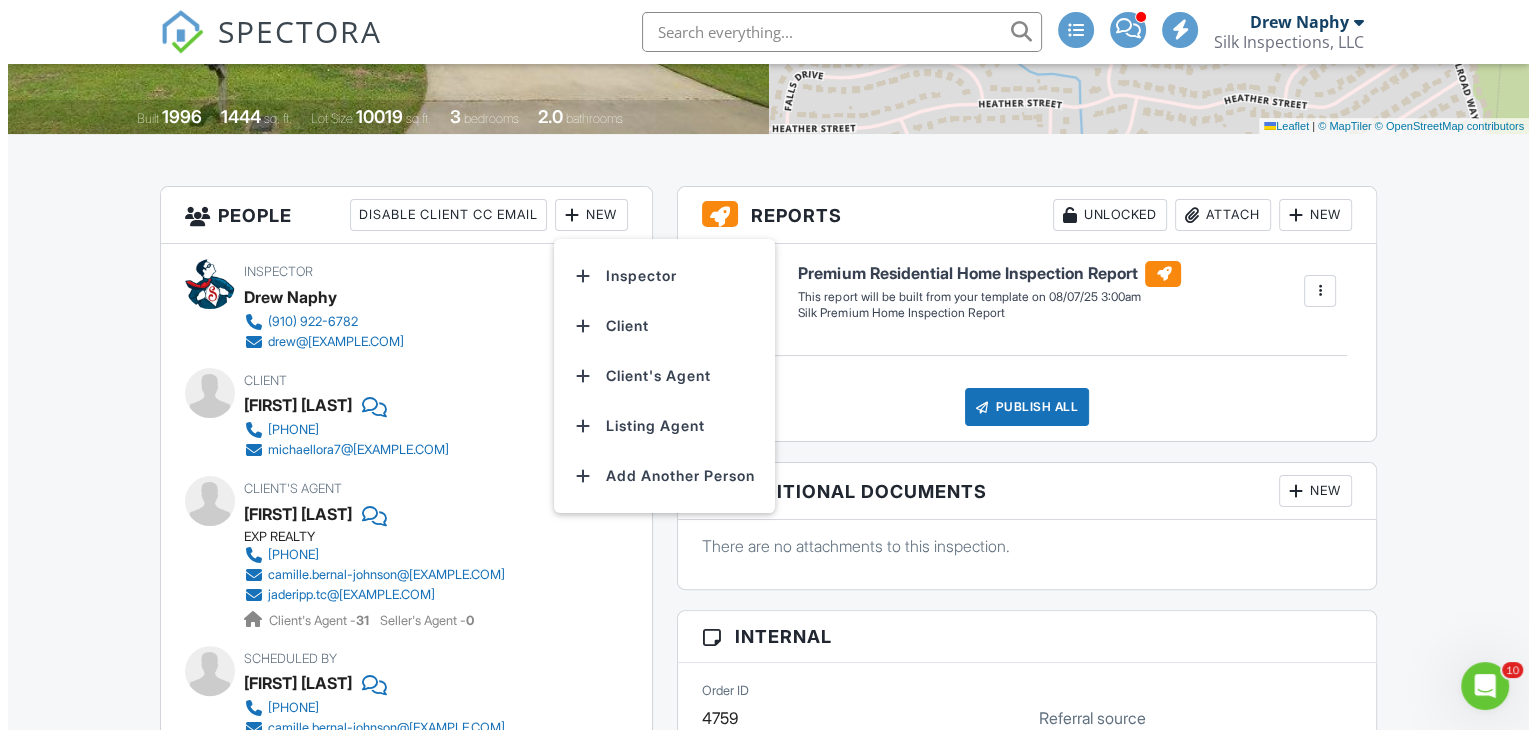 scroll, scrollTop: 0, scrollLeft: 0, axis: both 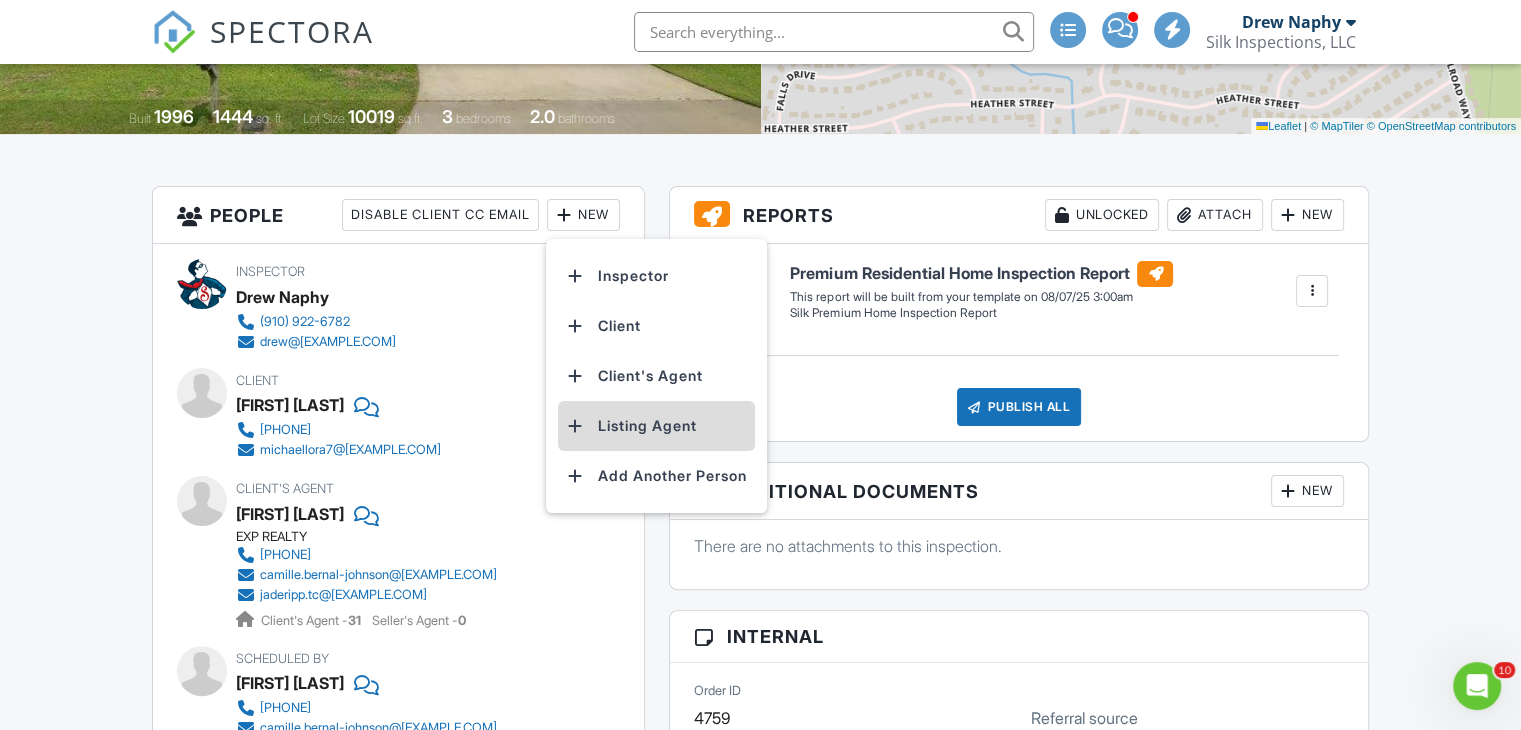 click on "Listing Agent" at bounding box center [656, 426] 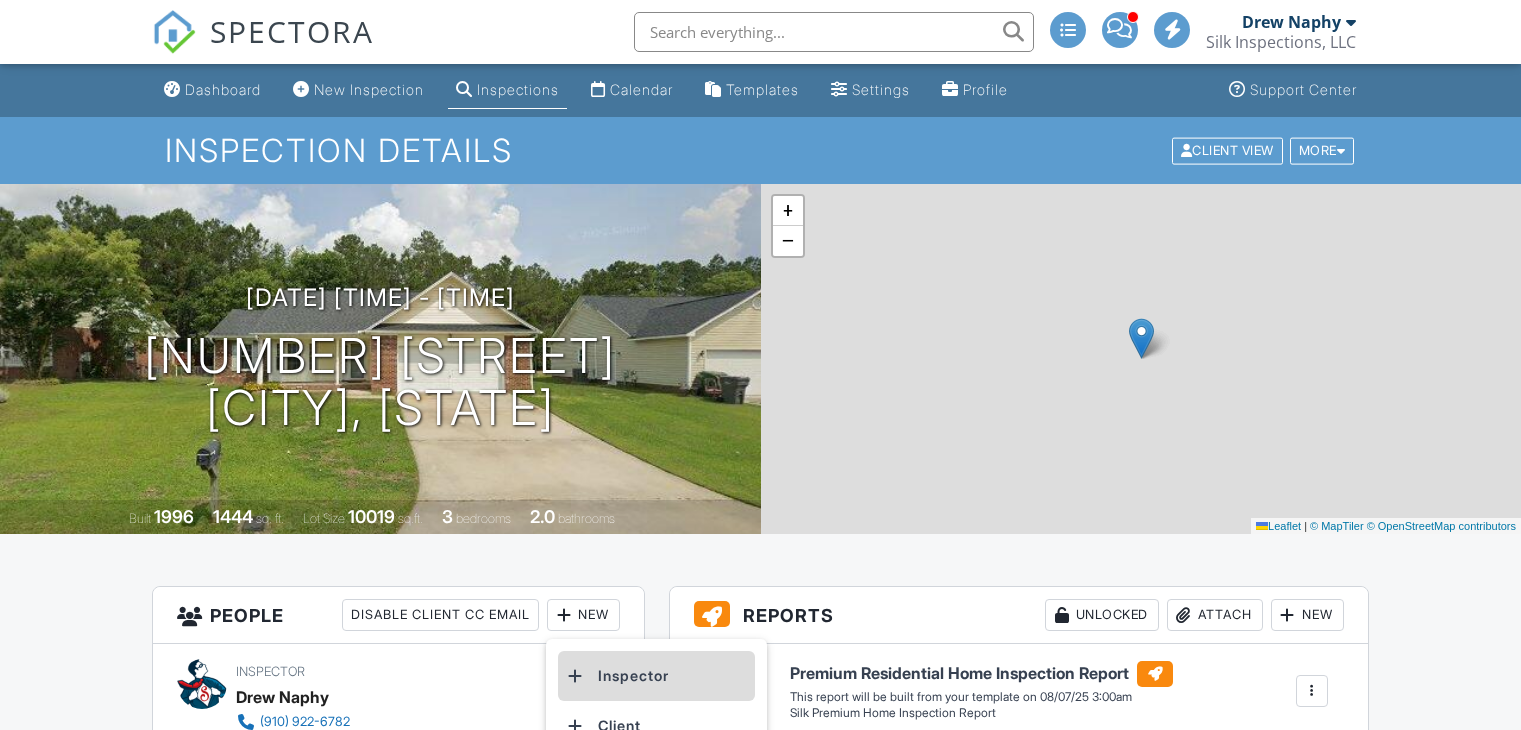 scroll, scrollTop: 349, scrollLeft: 0, axis: vertical 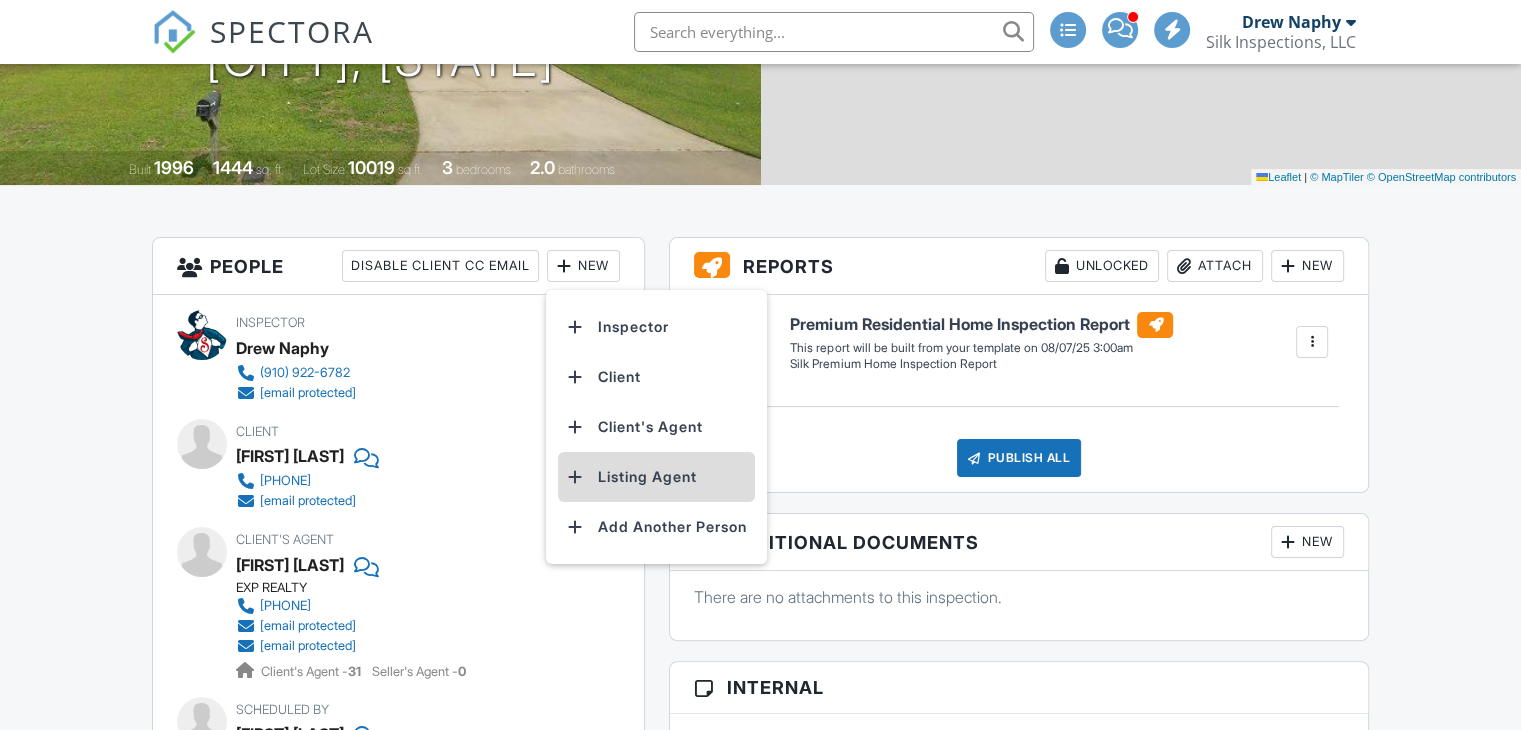 click on "Listing Agent" at bounding box center [656, 477] 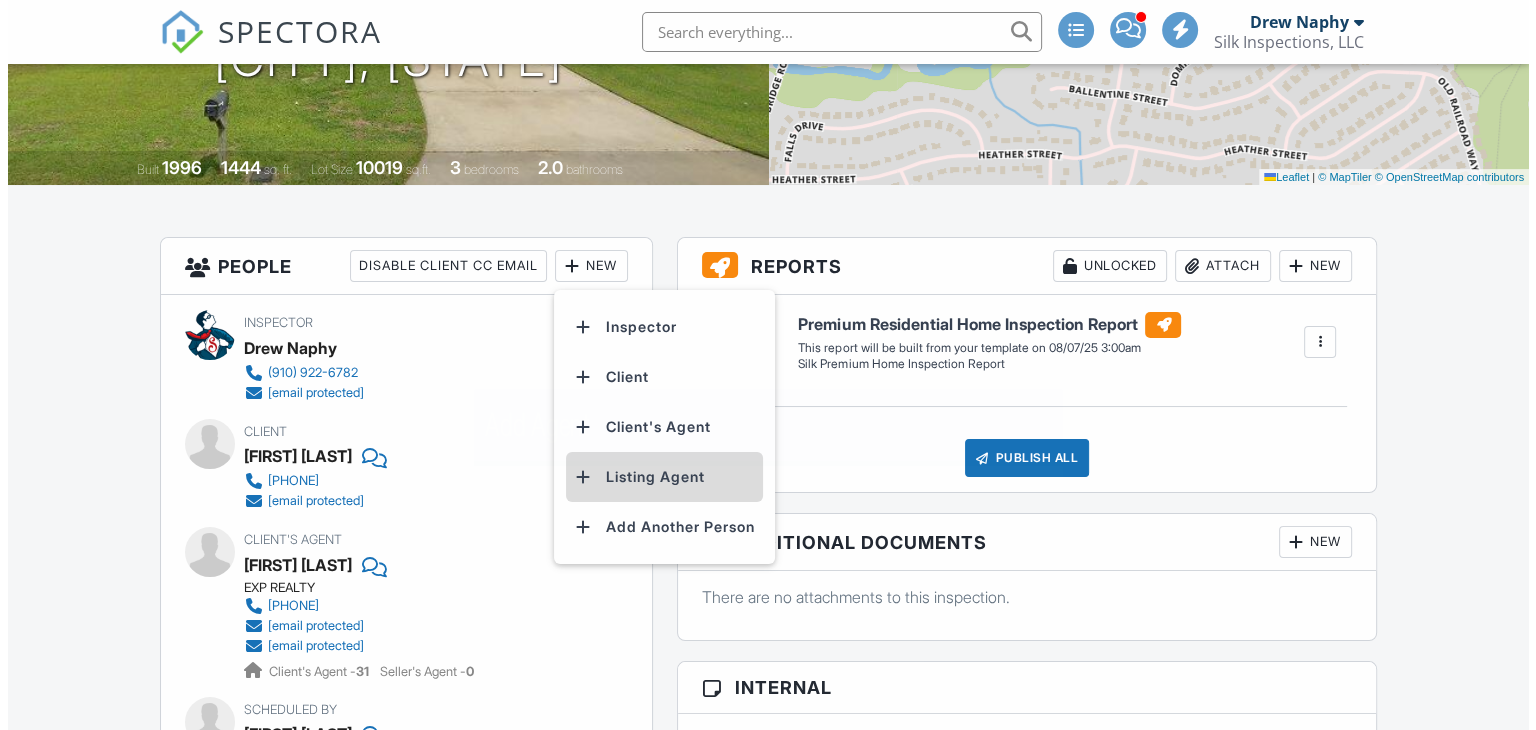 scroll, scrollTop: 349, scrollLeft: 0, axis: vertical 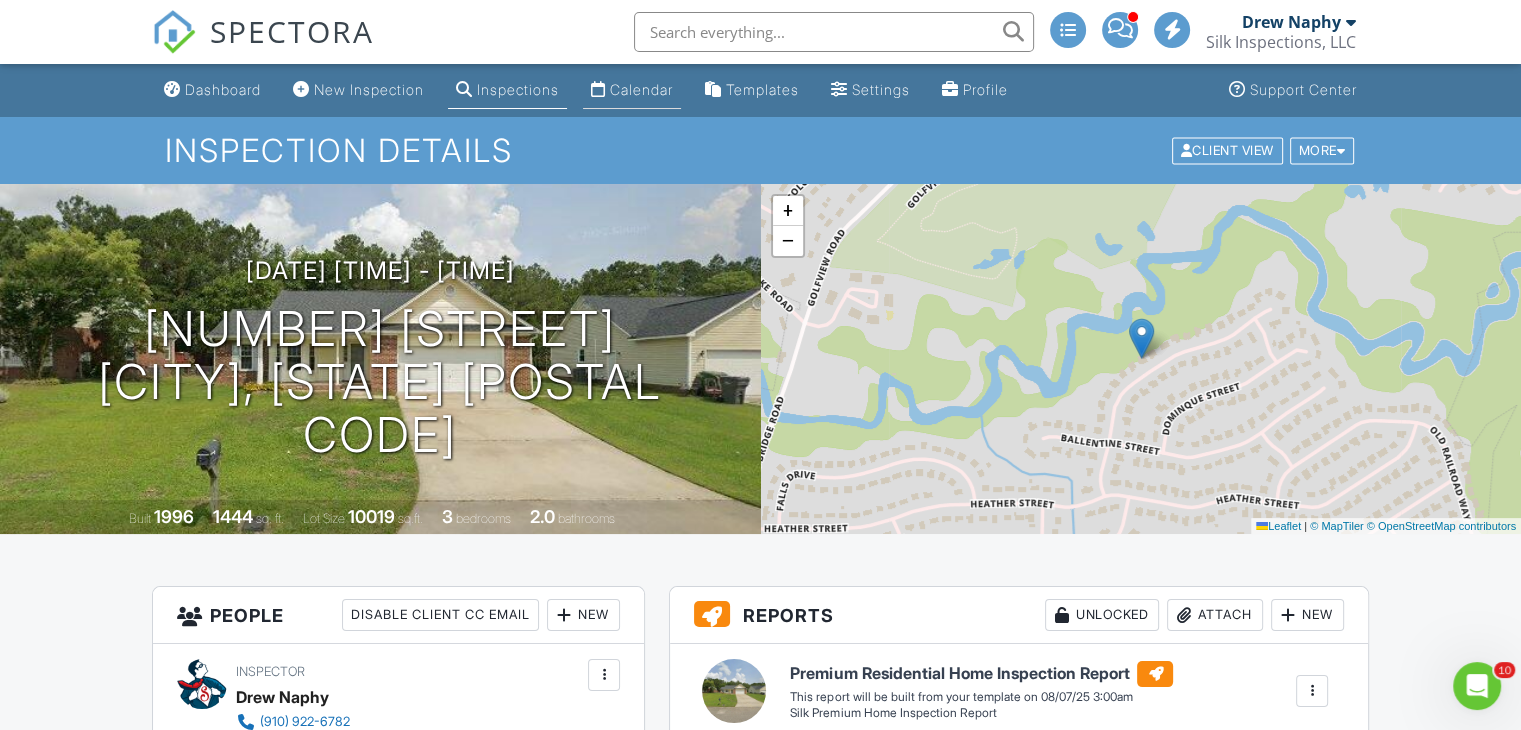 click on "Calendar" at bounding box center [641, 89] 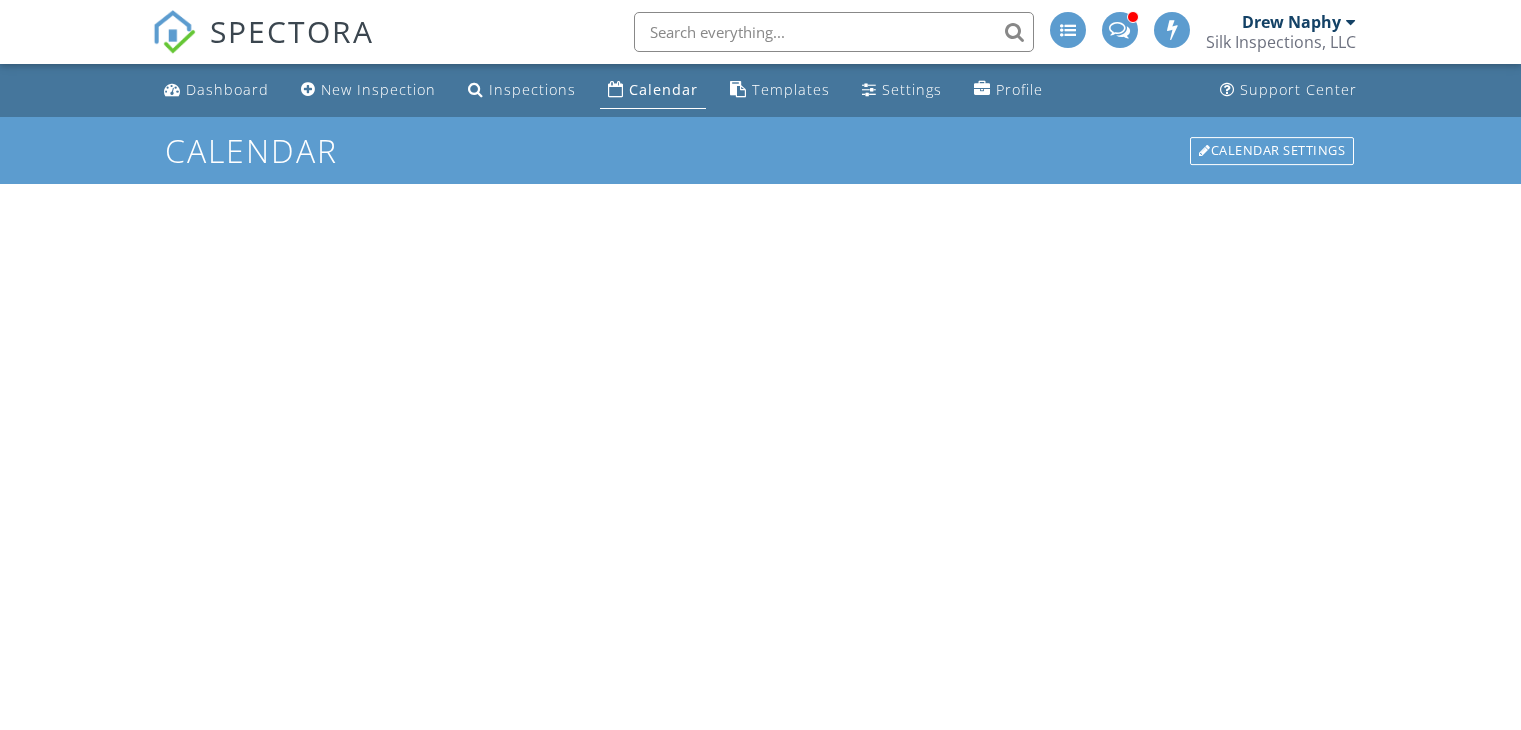 scroll, scrollTop: 0, scrollLeft: 0, axis: both 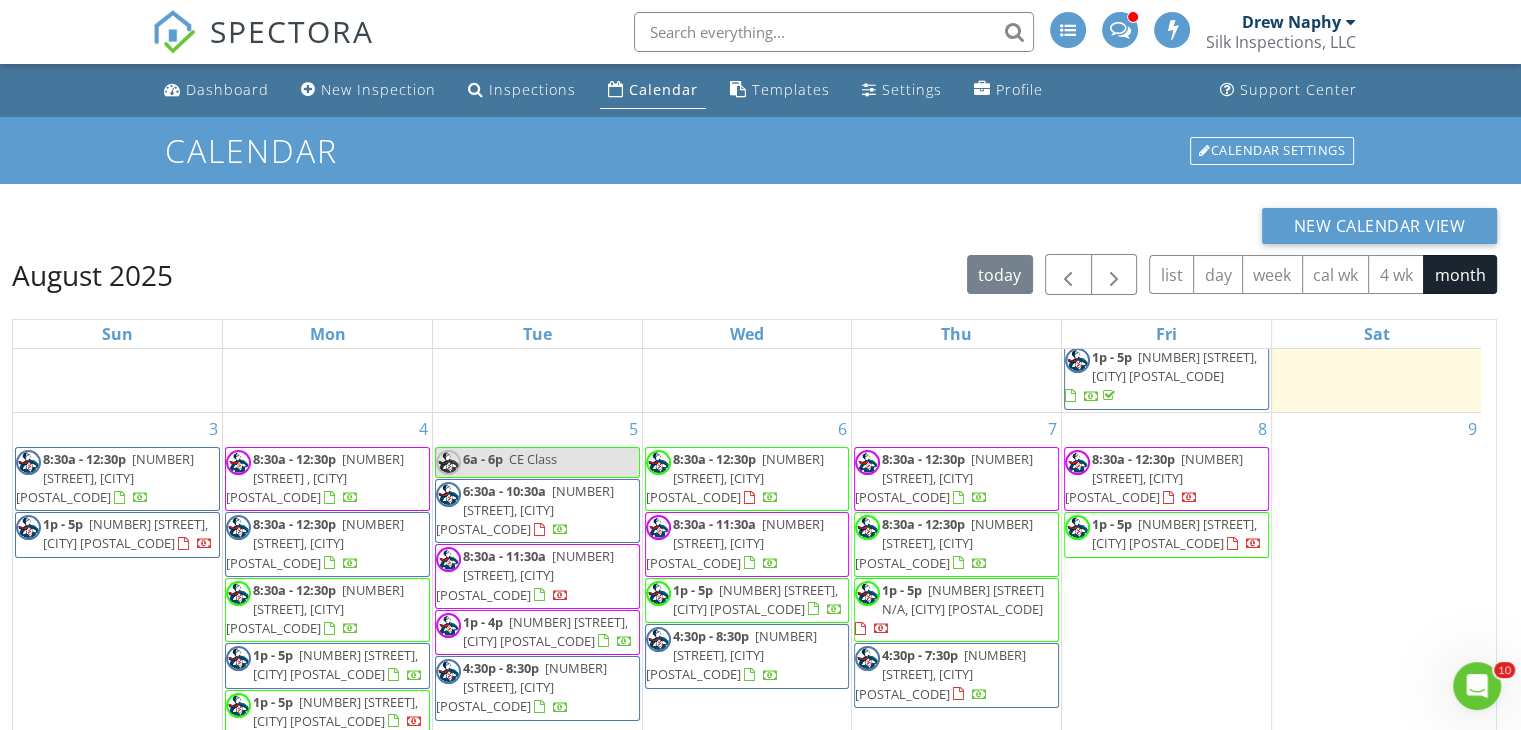 click on "[NUMBER] [STREET] N/A, [CITY]  [POSTAL_CODE]" at bounding box center [963, 599] 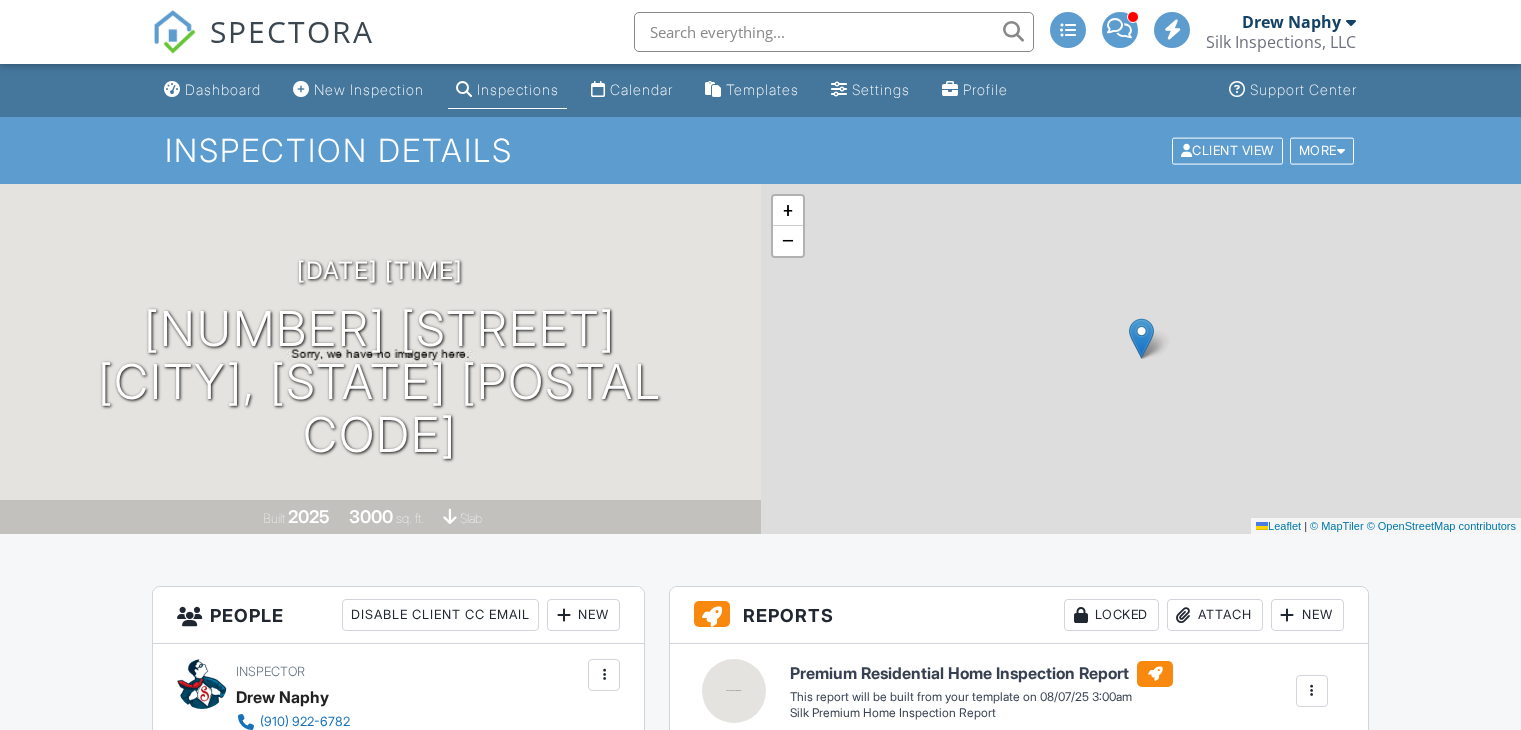 scroll, scrollTop: 0, scrollLeft: 0, axis: both 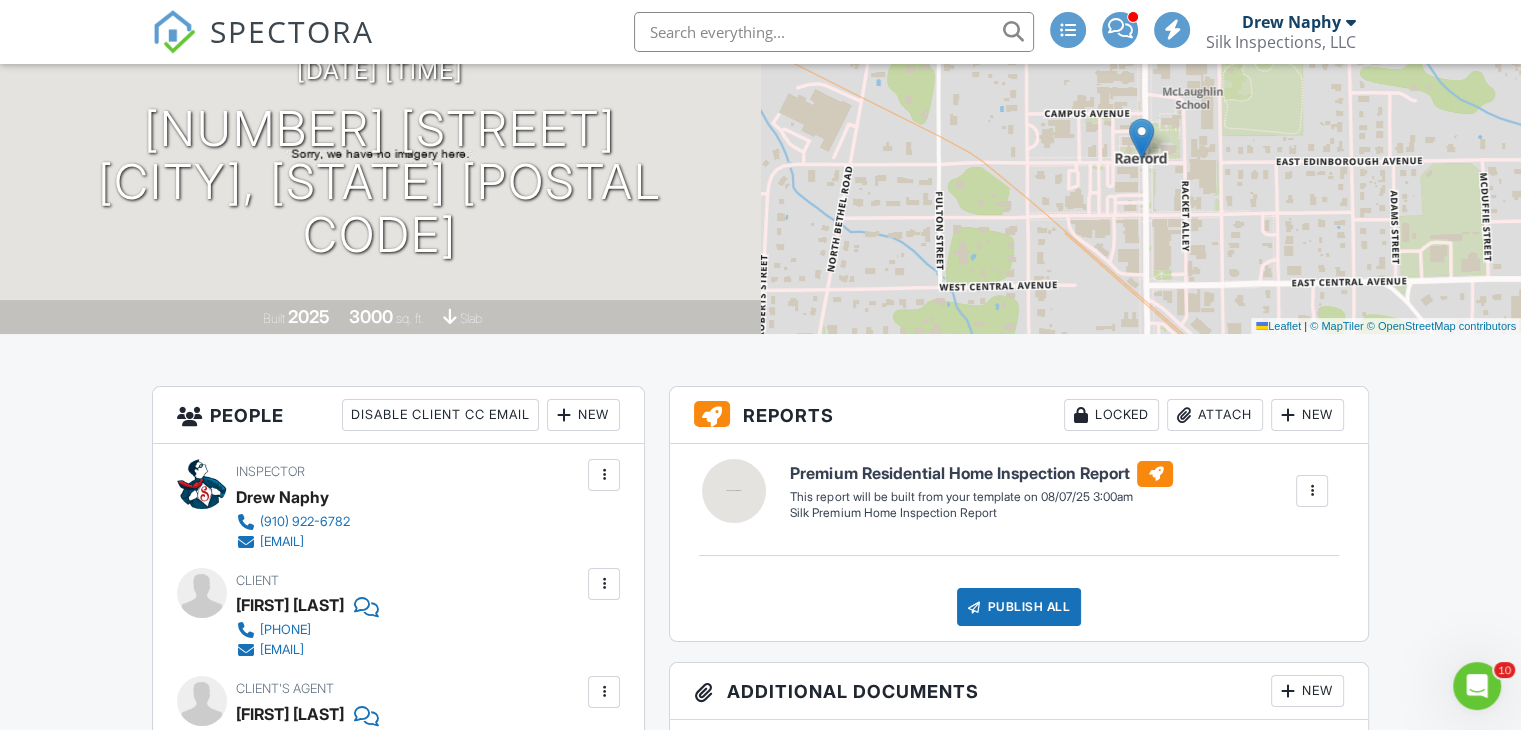 click on "New" at bounding box center (583, 415) 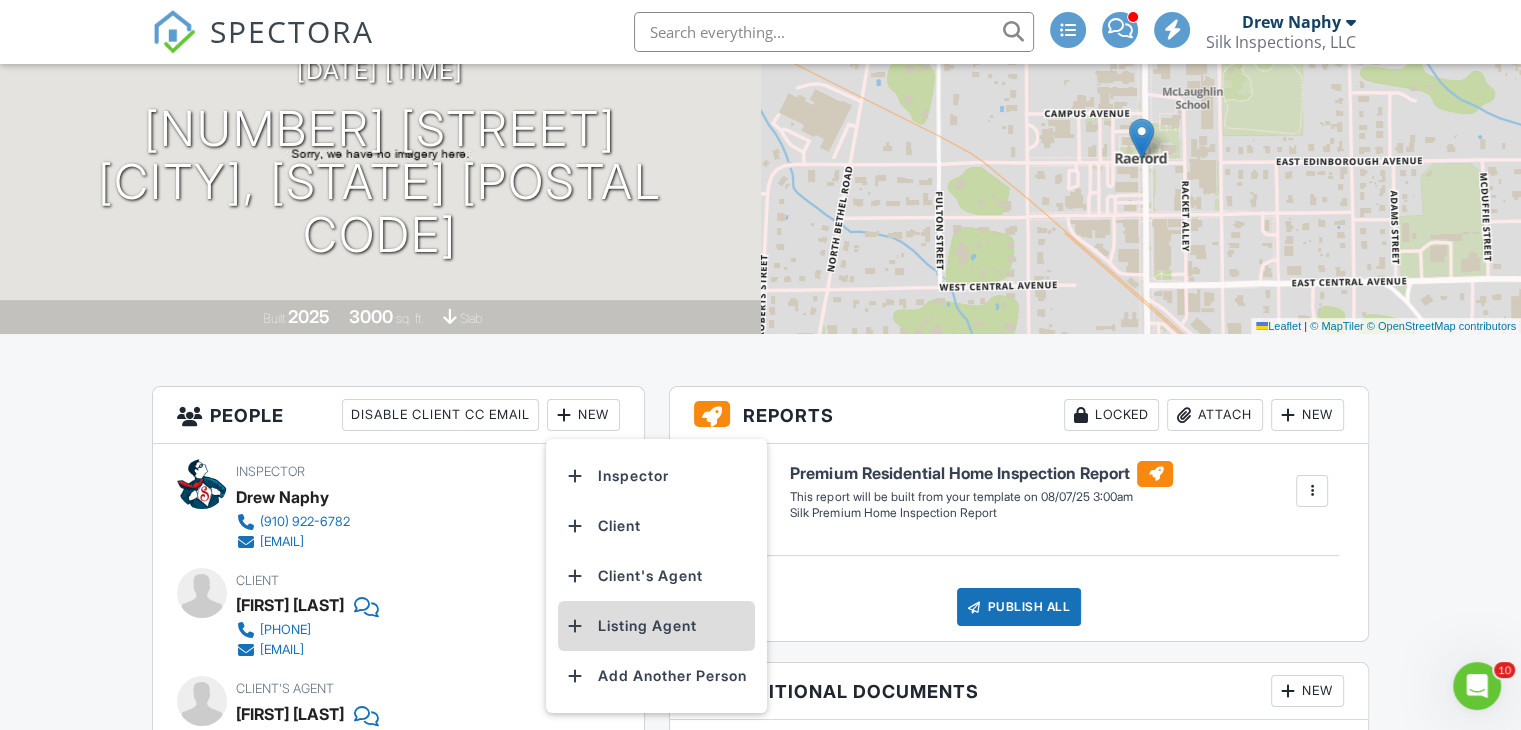 click on "Listing Agent" at bounding box center (656, 626) 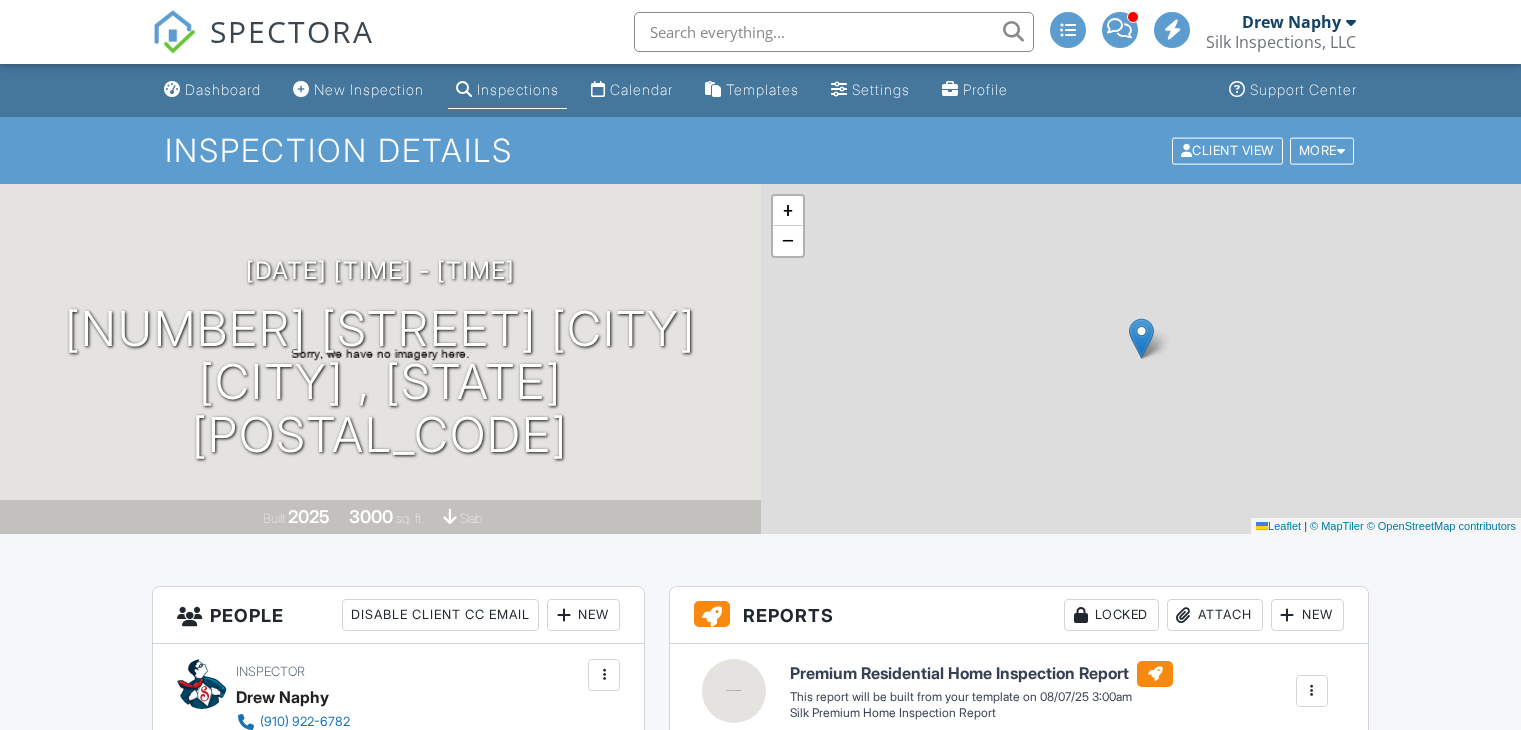 scroll, scrollTop: 1100, scrollLeft: 0, axis: vertical 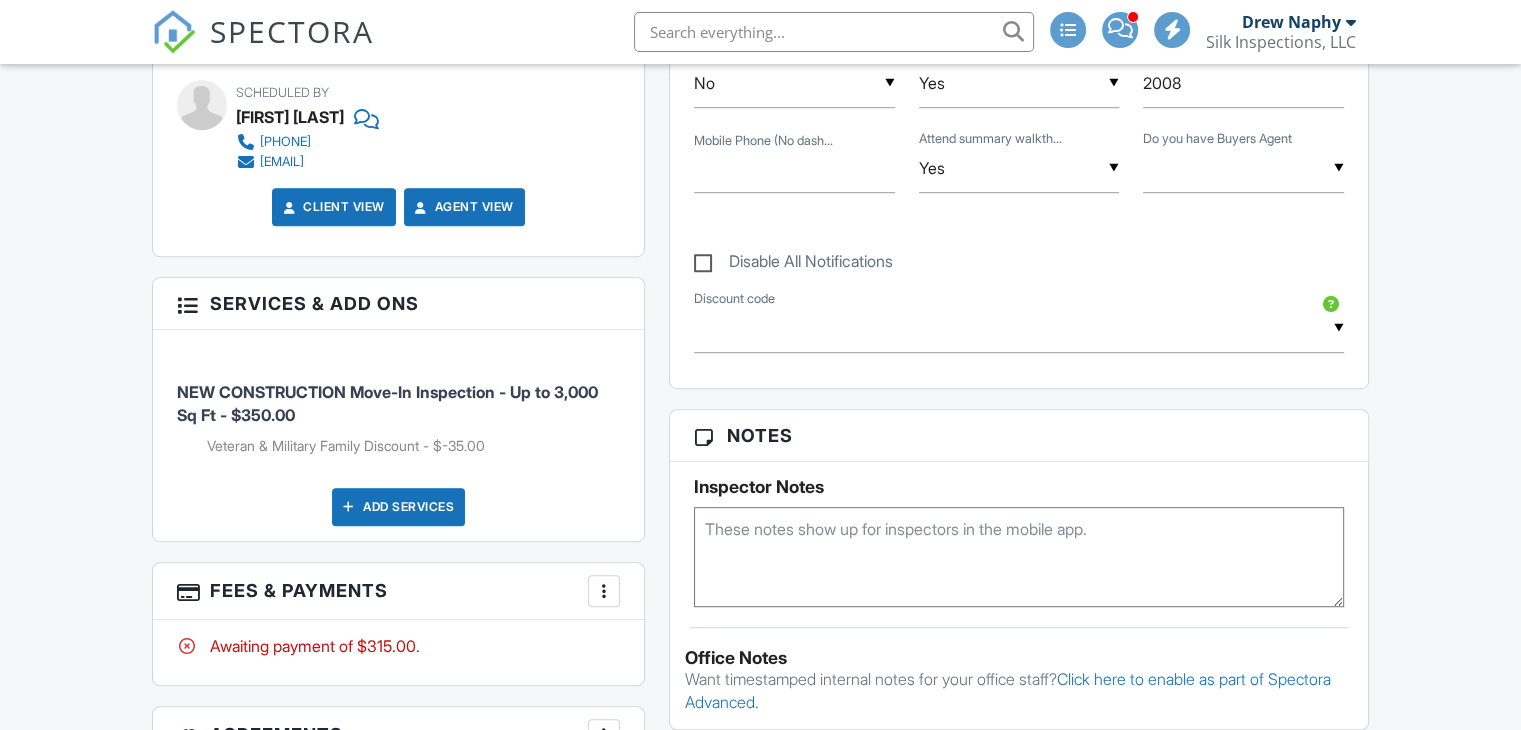 click at bounding box center [1019, 557] 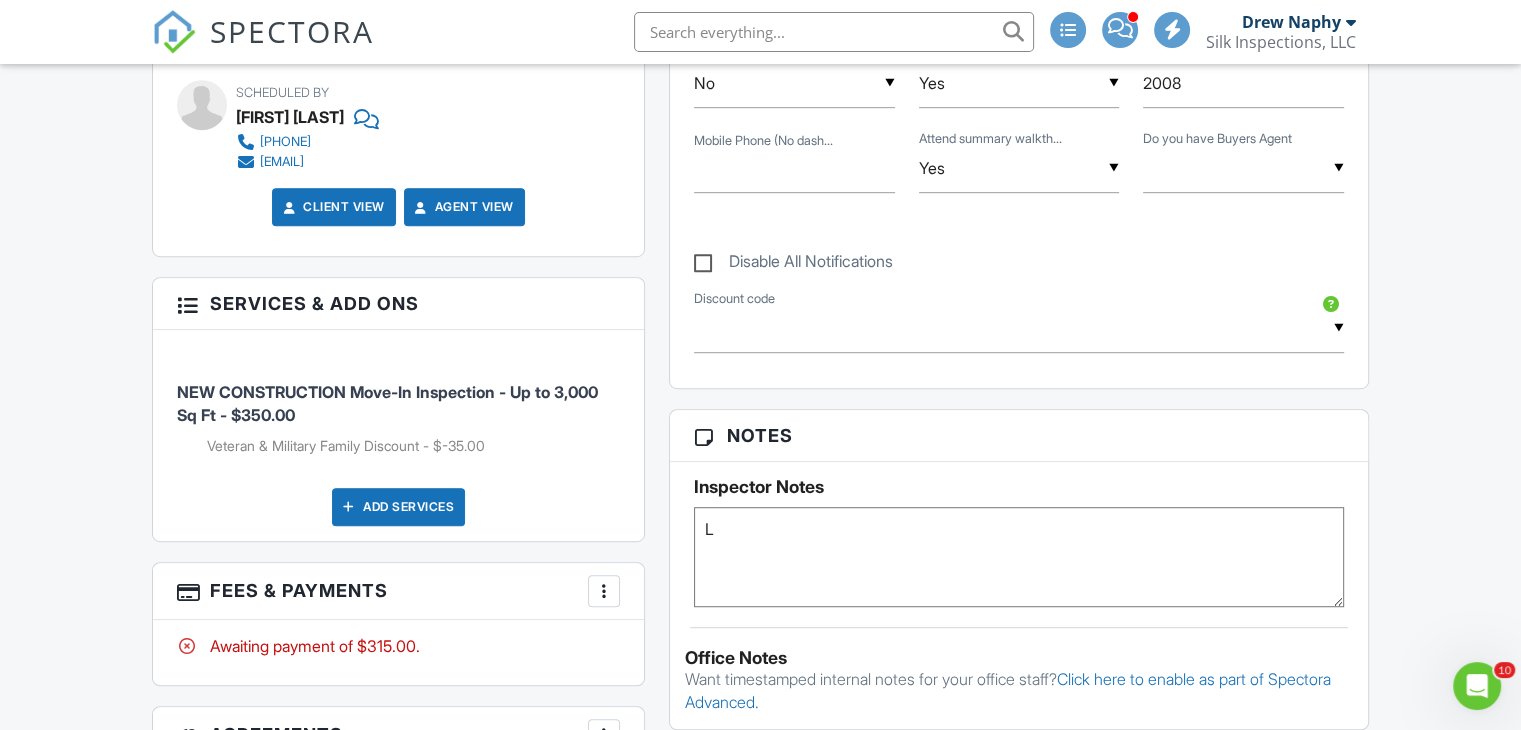 scroll, scrollTop: 0, scrollLeft: 0, axis: both 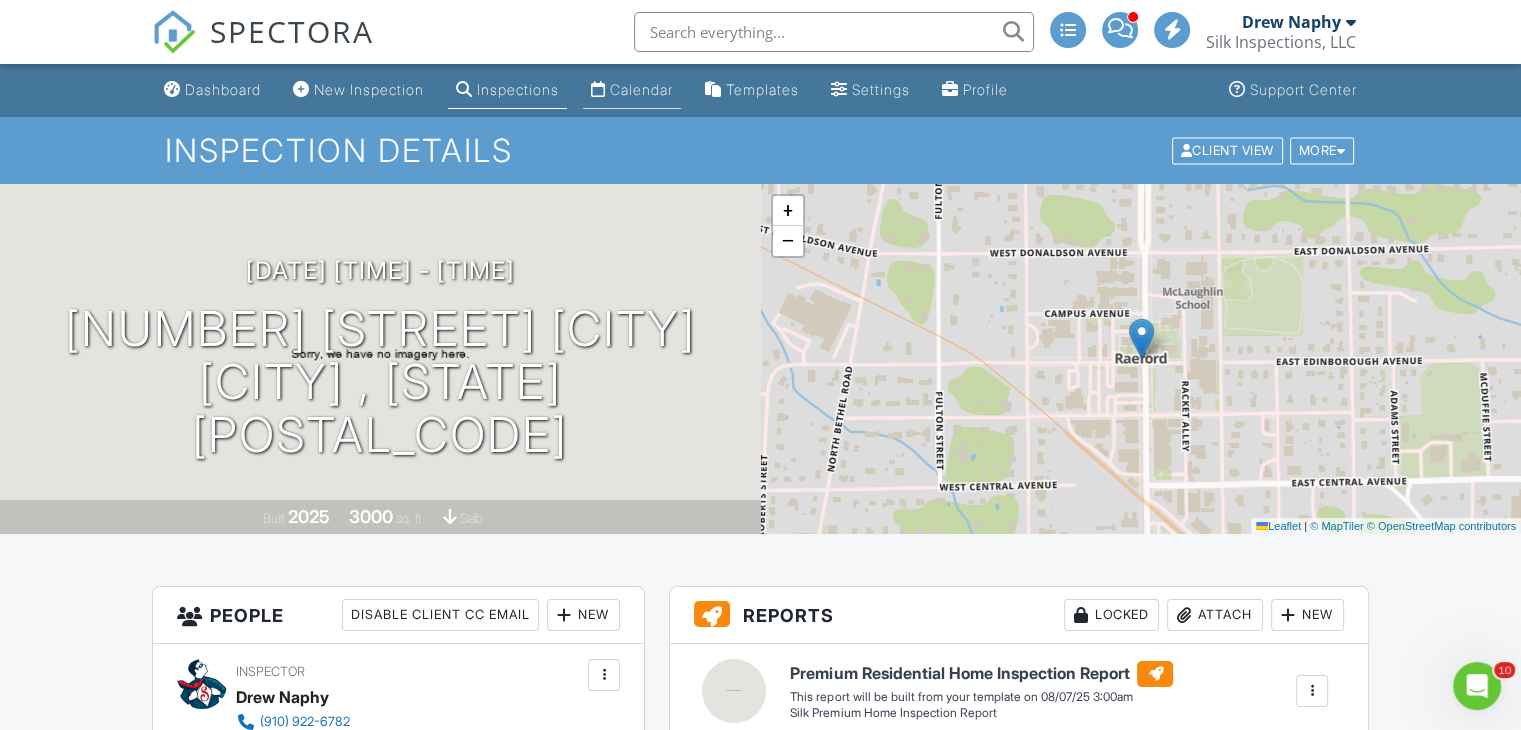 type on "LB 2008" 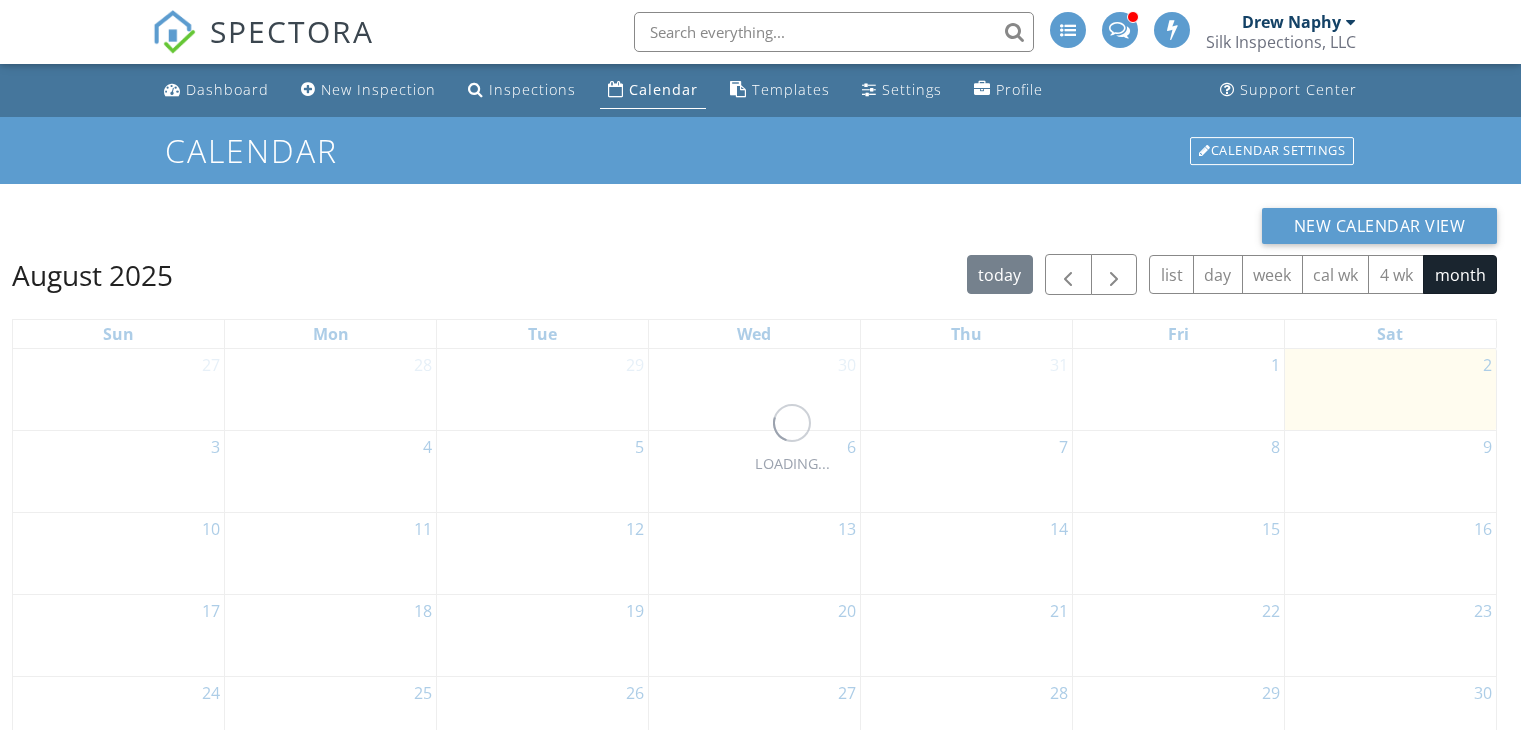 scroll, scrollTop: 0, scrollLeft: 0, axis: both 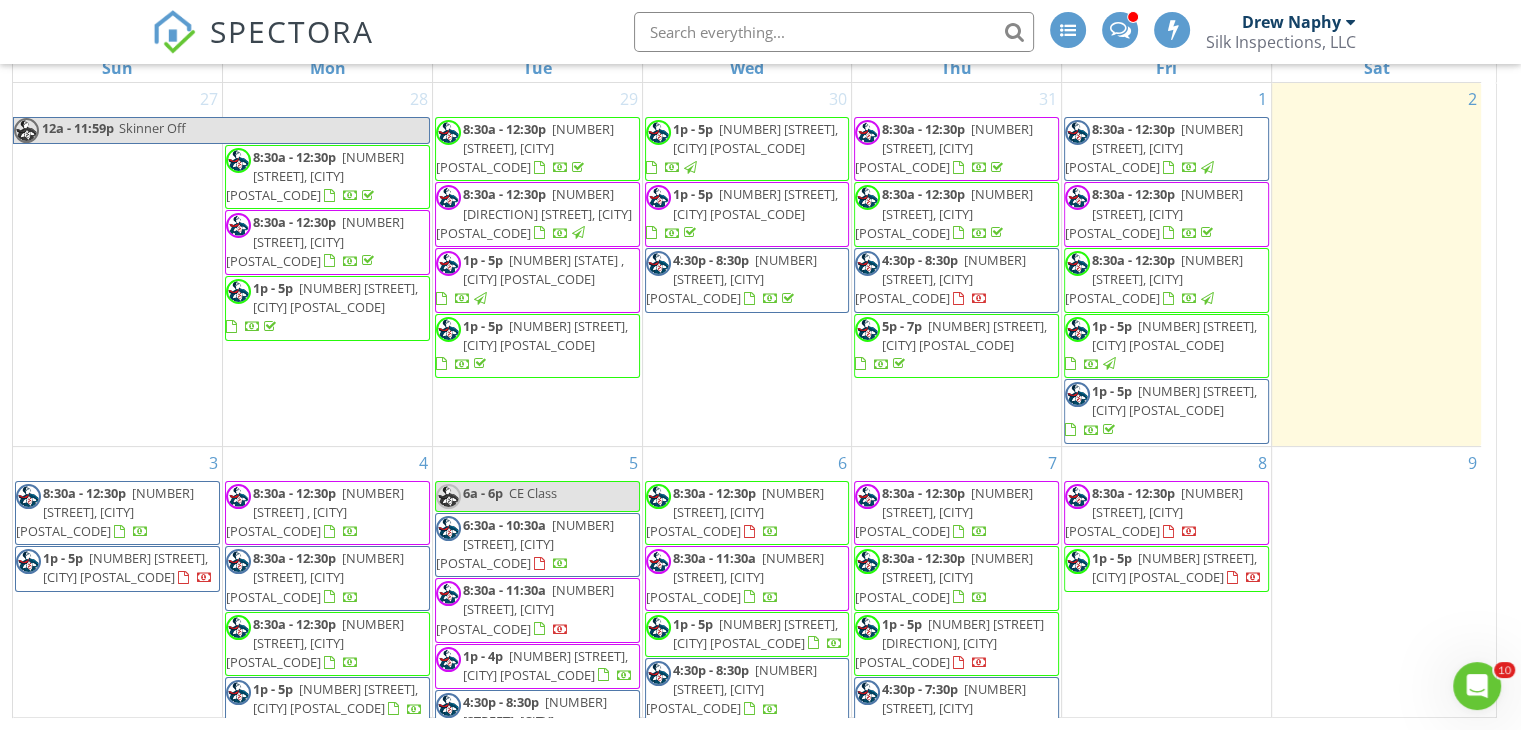 click on "1p - 5p" at bounding box center (1112, 558) 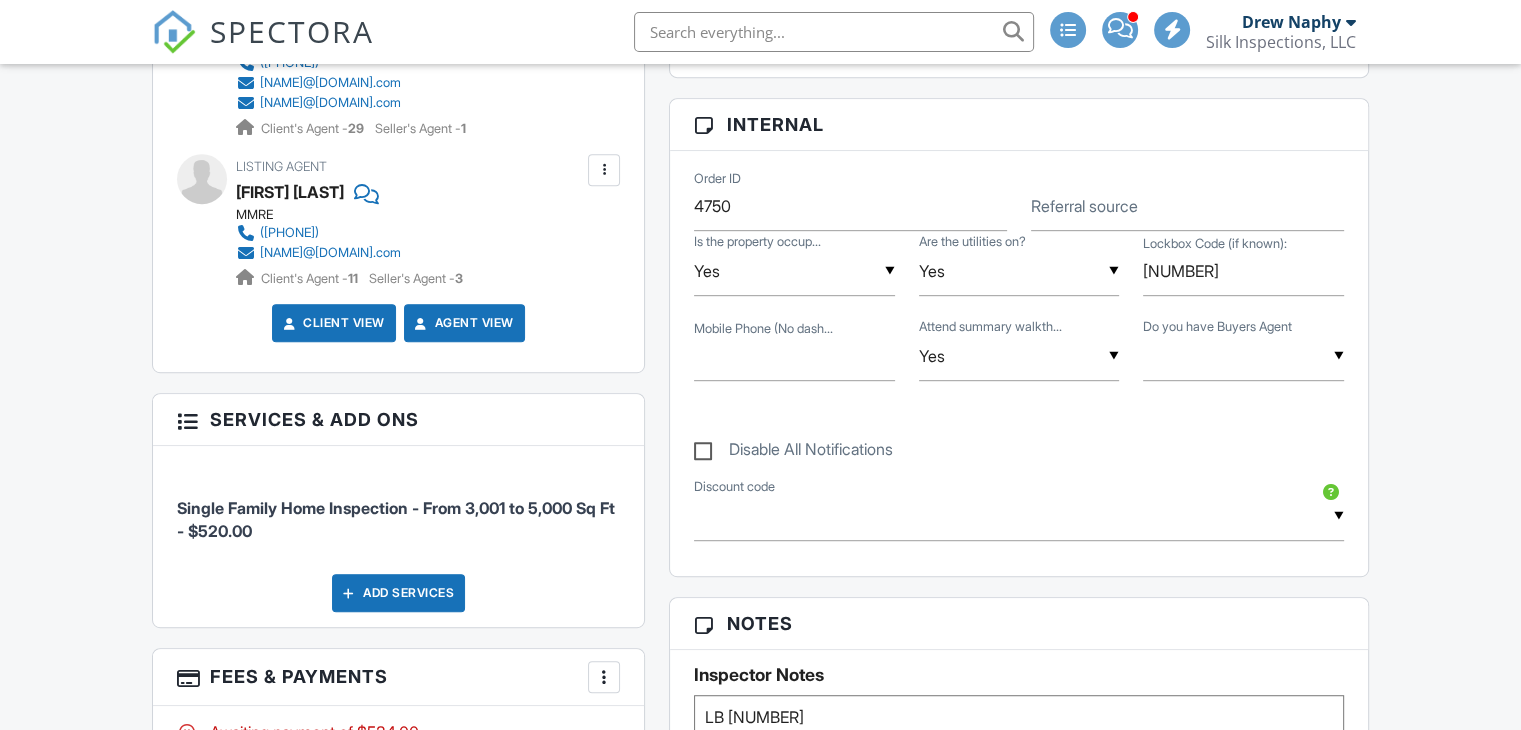 scroll, scrollTop: 1200, scrollLeft: 0, axis: vertical 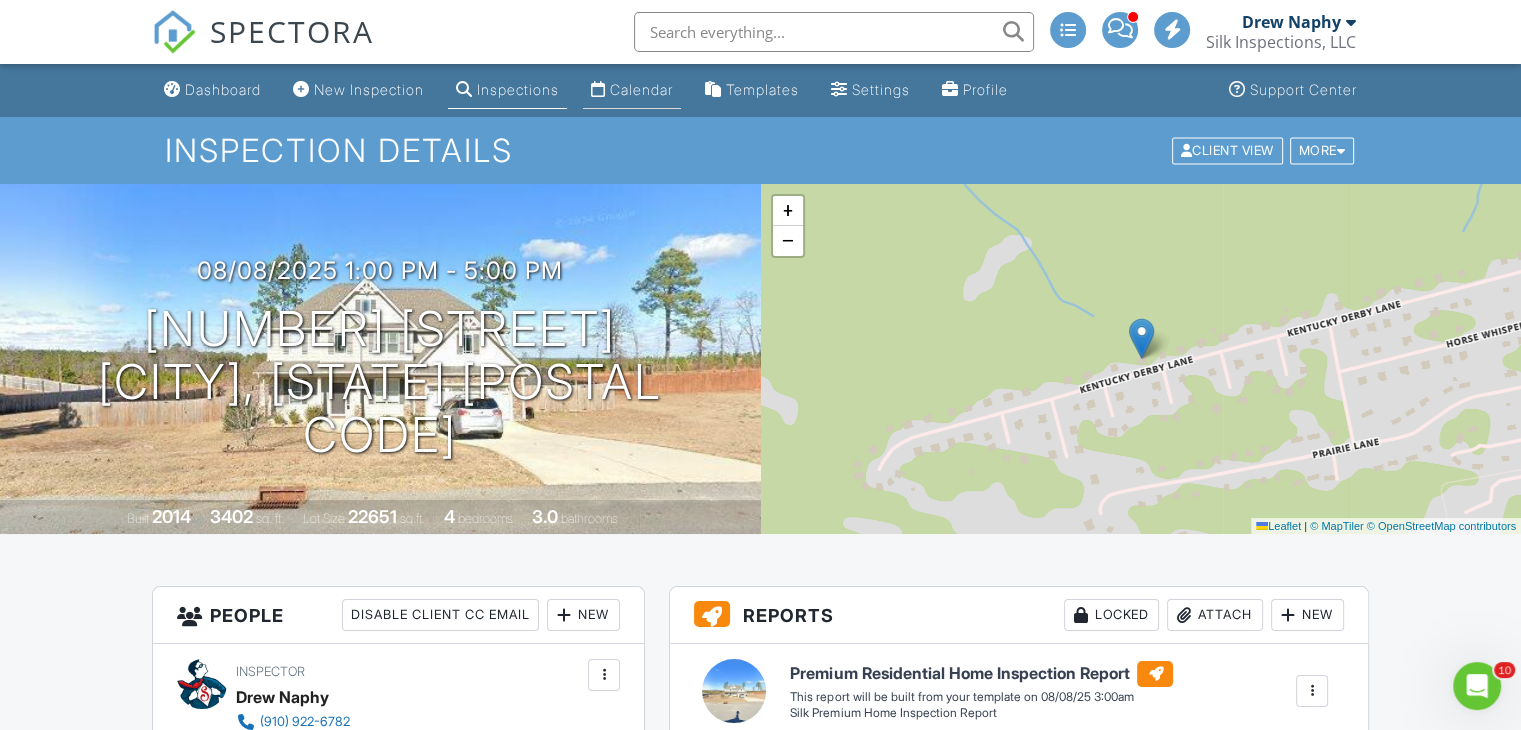 click on "Calendar" at bounding box center (641, 89) 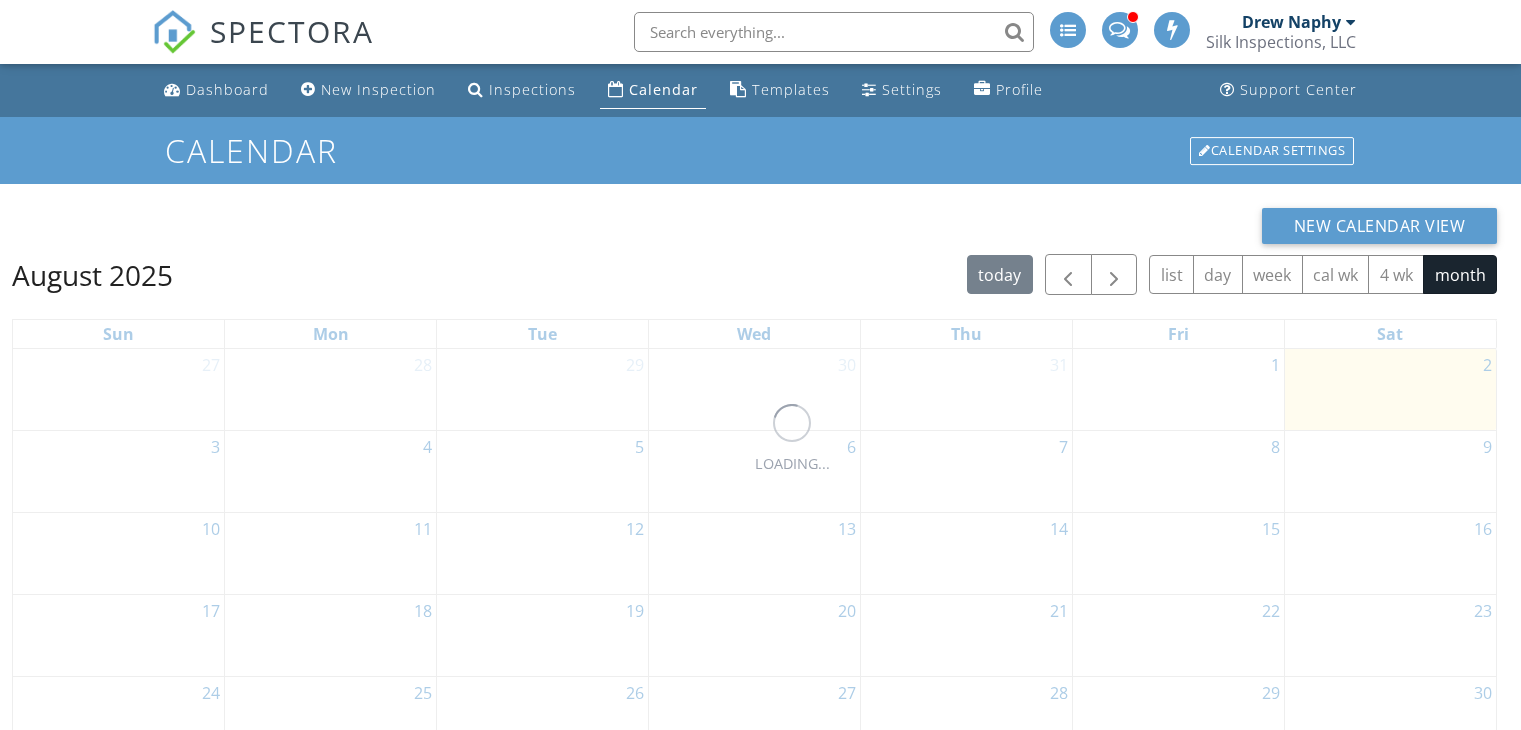 scroll, scrollTop: 0, scrollLeft: 0, axis: both 